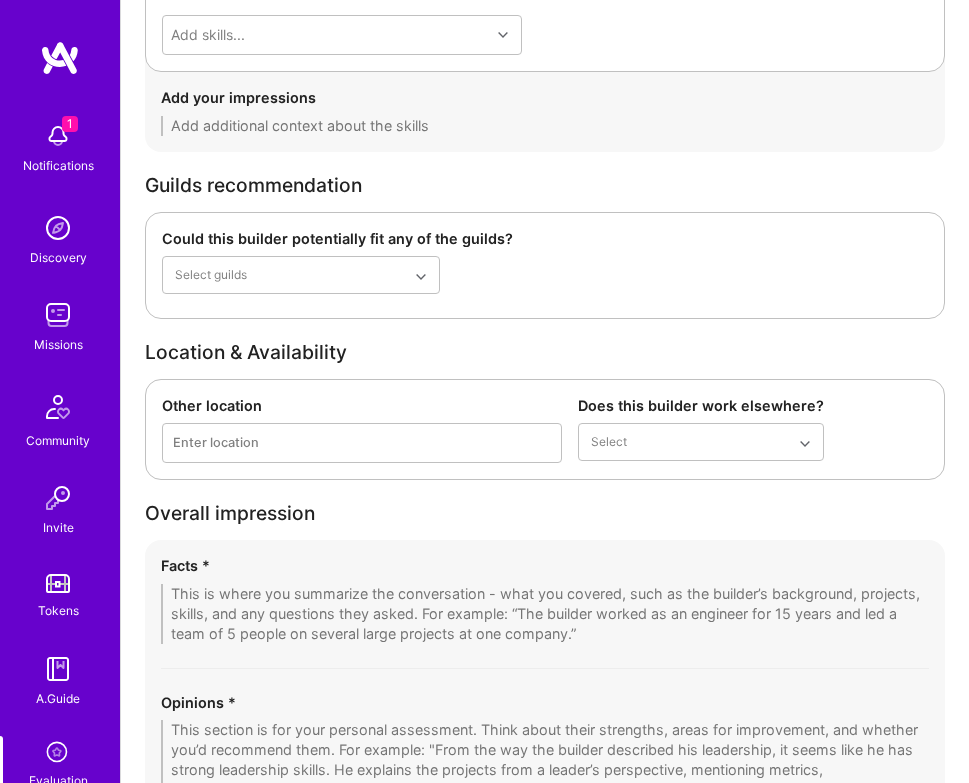 scroll, scrollTop: 3329, scrollLeft: 0, axis: vertical 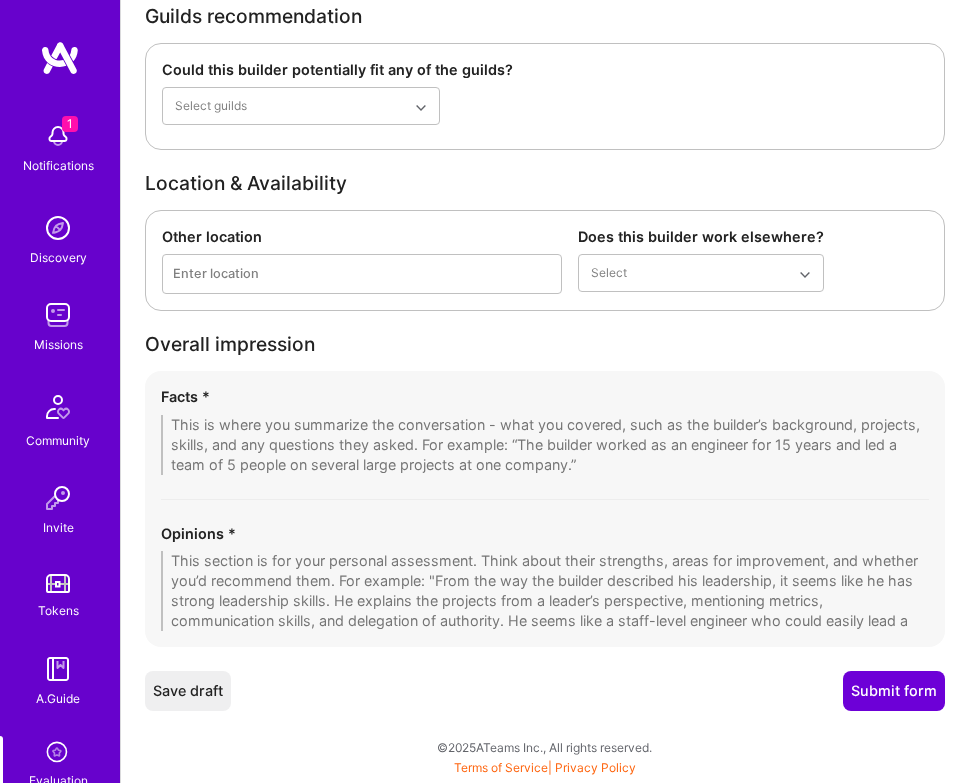 click at bounding box center (545, 445) 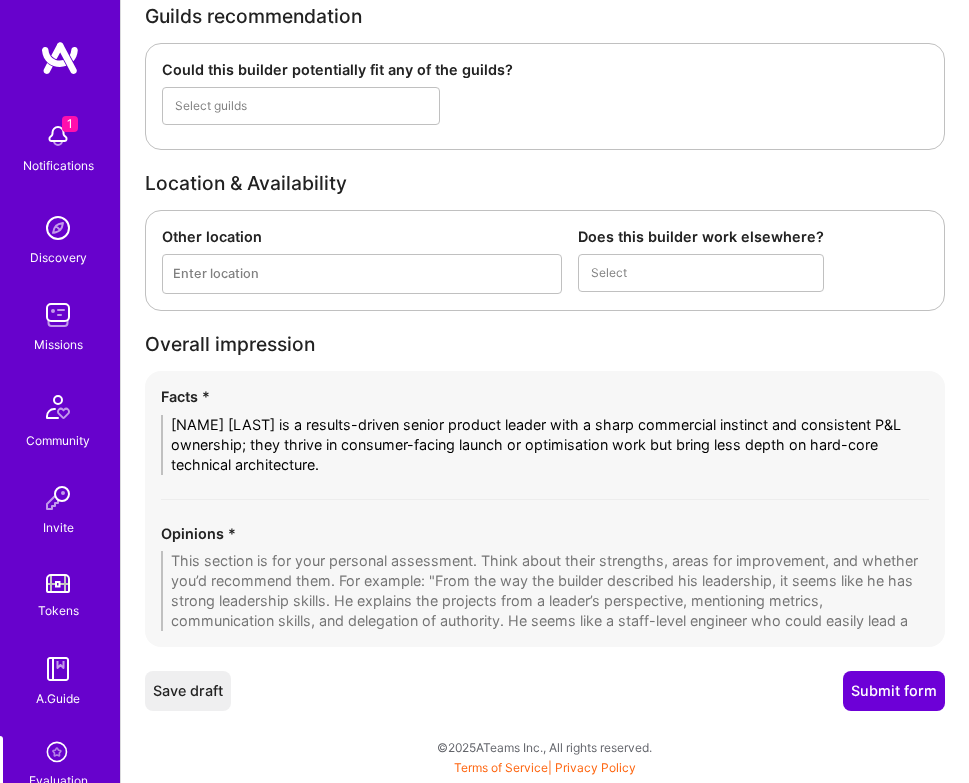 scroll, scrollTop: 0, scrollLeft: 0, axis: both 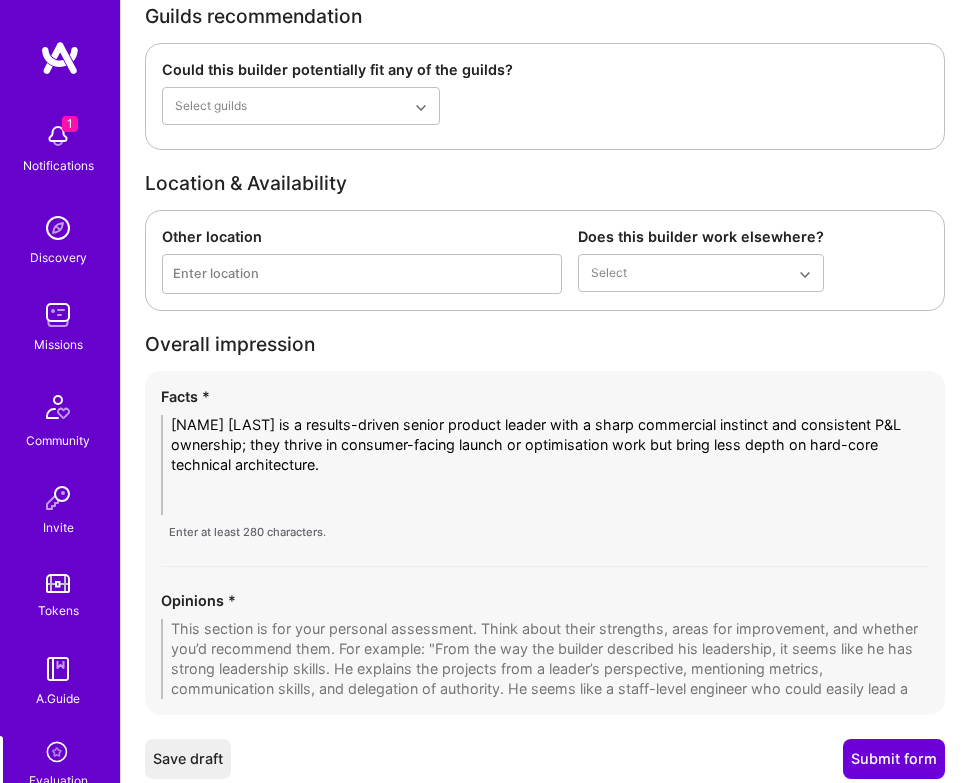 type on "[NAME] [LAST] is a results-driven senior product leader with a sharp commercial instinct and consistent P&L ownership; they thrive in consumer-facing launch or optimisation work but bring less depth on hard-core technical architecture." 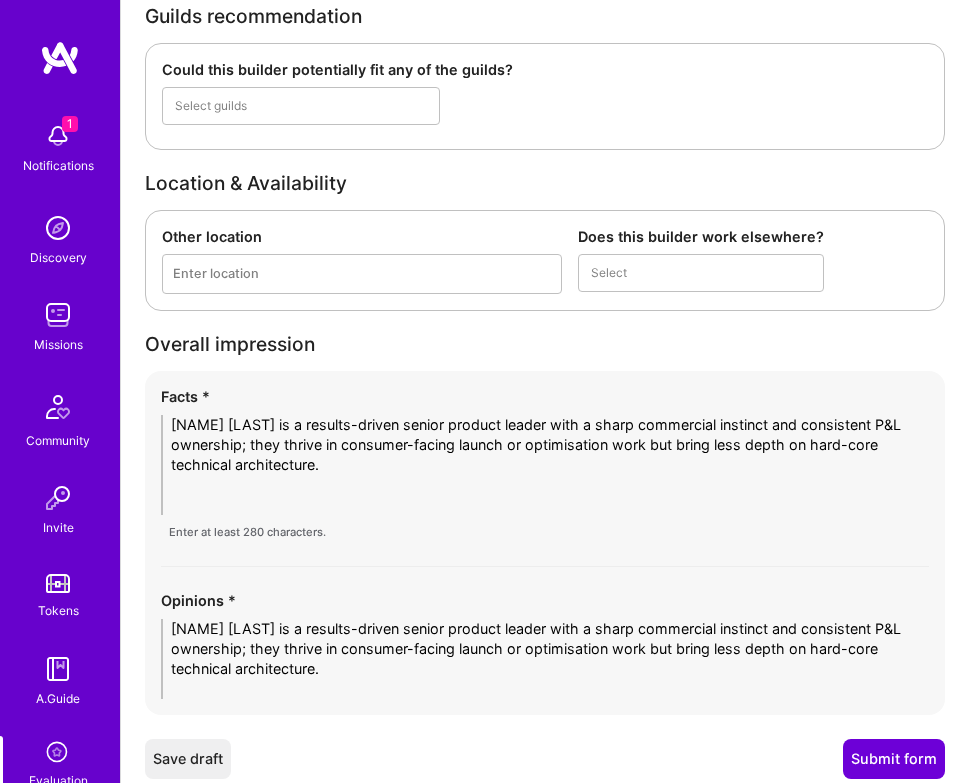scroll, scrollTop: 0, scrollLeft: 0, axis: both 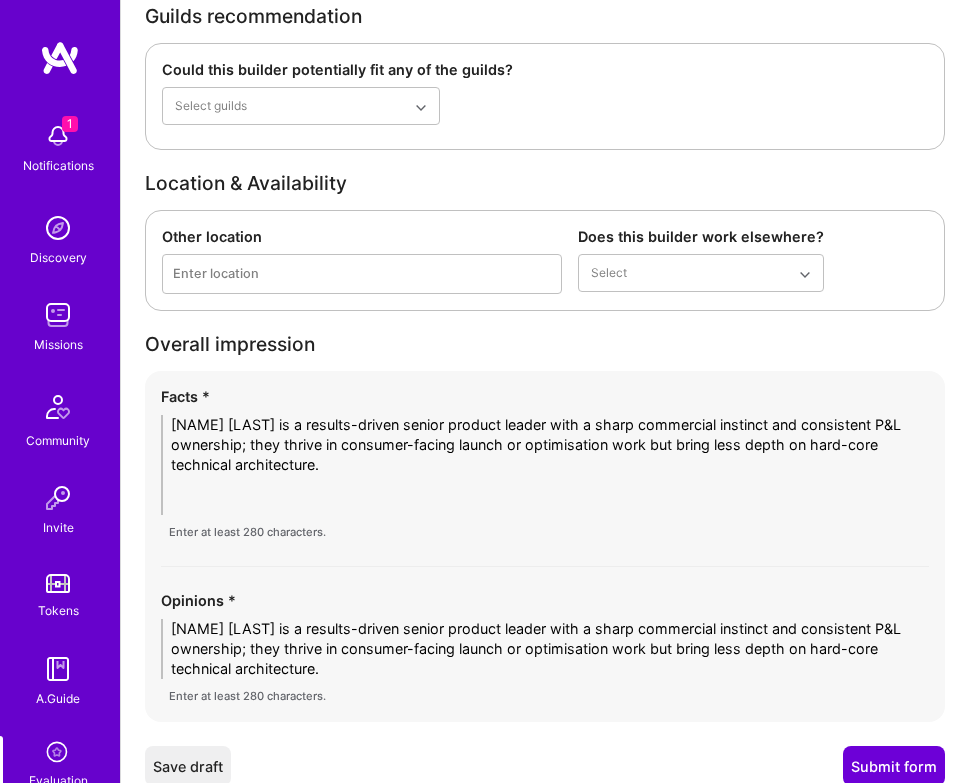 type on "[NAME] [LAST] is a results-driven senior product leader with a sharp commercial instinct and consistent P&L ownership; they thrive in consumer-facing launch or optimisation work but bring less depth on hard-core technical architecture." 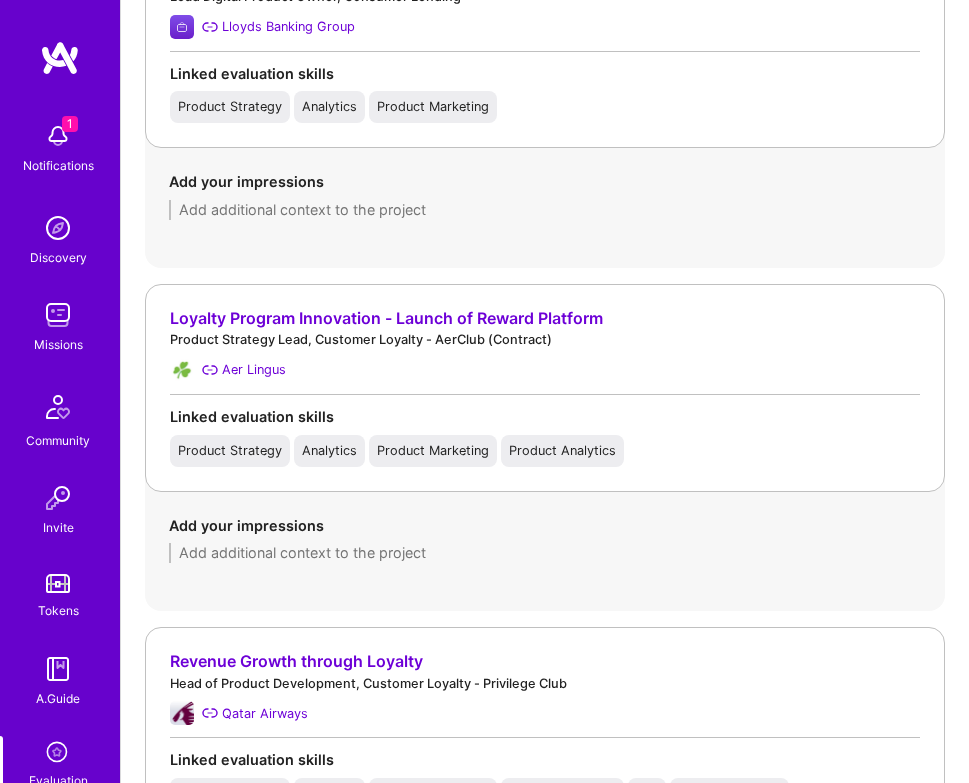 scroll, scrollTop: 1556, scrollLeft: 0, axis: vertical 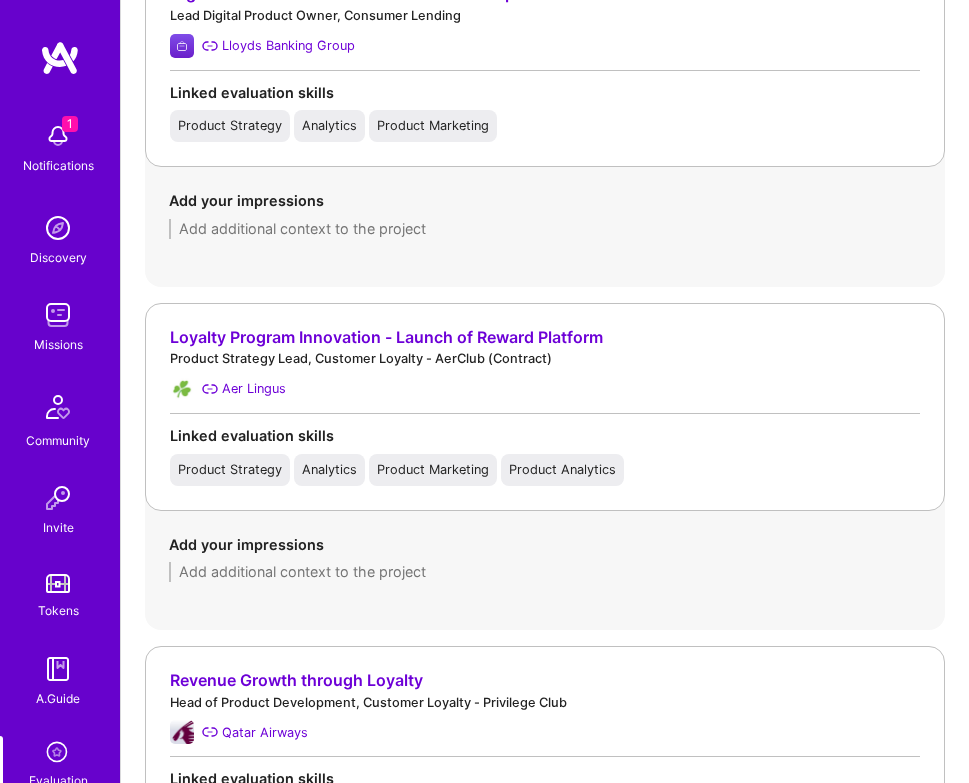 click at bounding box center [545, 572] 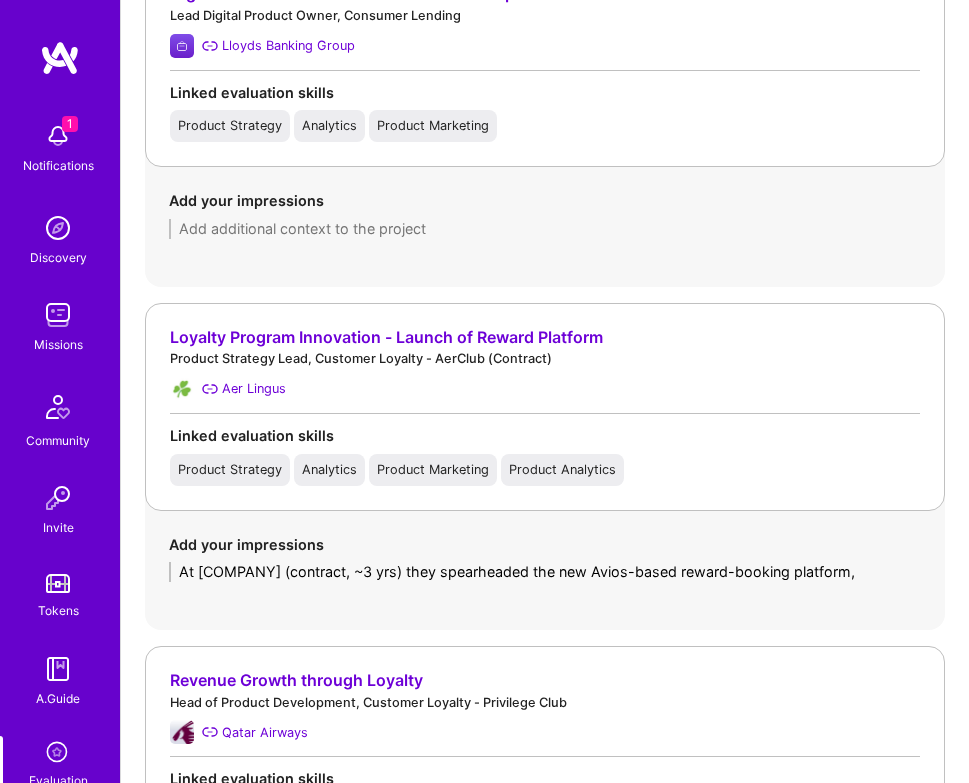 scroll, scrollTop: 0, scrollLeft: 0, axis: both 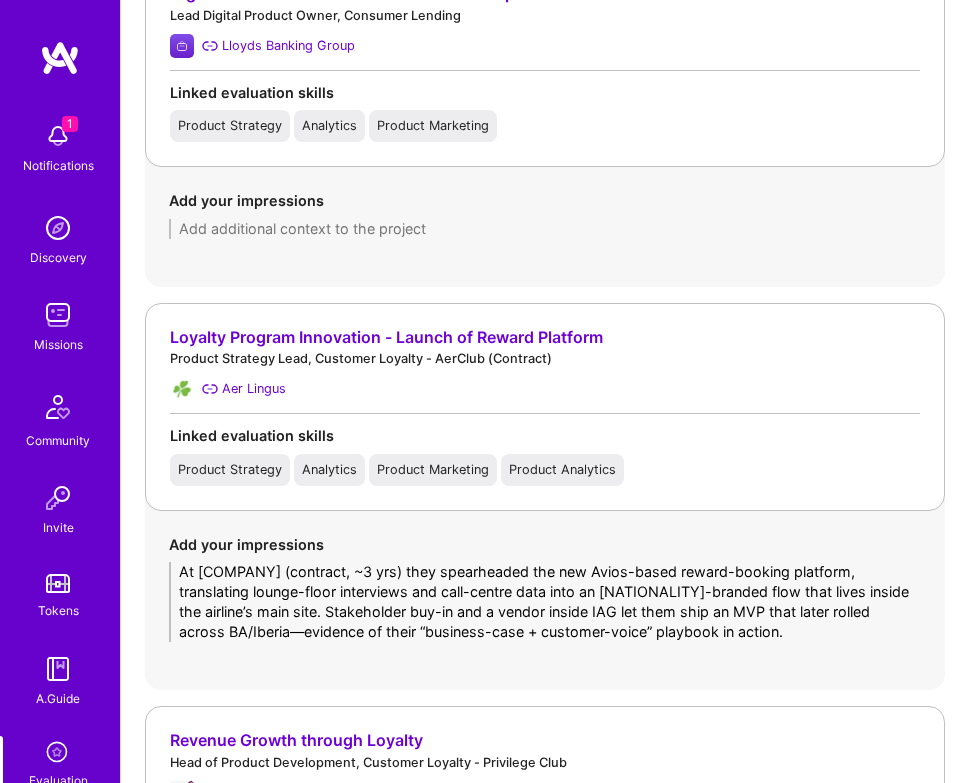 click on "At [COMPANY] (contract, ~3 yrs) they spearheaded the new Avios-based reward-booking platform, translating lounge-floor interviews and call-centre data into an [NATIONALITY]-branded flow that lives inside the airline’s main site. Stakeholder buy-in and a vendor inside IAG let them ship an MVP that later rolled across BA/Iberia—evidence of their “business-case + customer-voice” playbook in action." at bounding box center [545, 602] 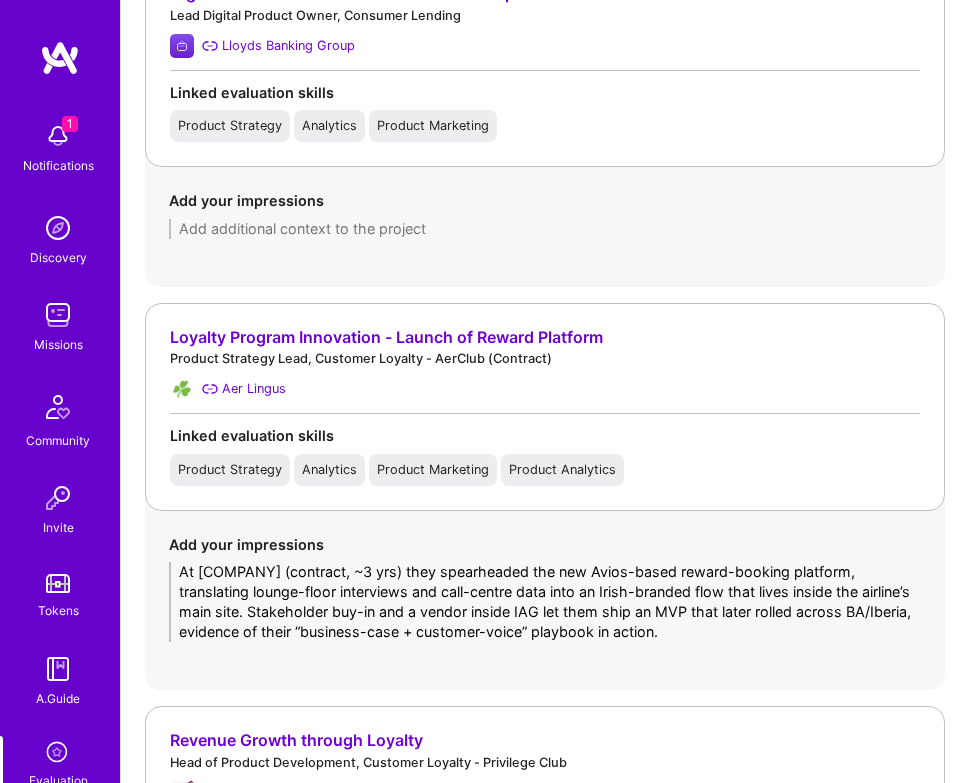type on "At [COMPANY] (contract, ~3 yrs) they spearheaded the new Avios-based reward-booking platform, translating lounge-floor interviews and call-centre data into an Irish-branded flow that lives inside the airline’s main site. Stakeholder buy-in and a vendor inside IAG let them ship an MVP that later rolled across BA/Iberia, evidence of their “business-case + customer-voice” playbook in action." 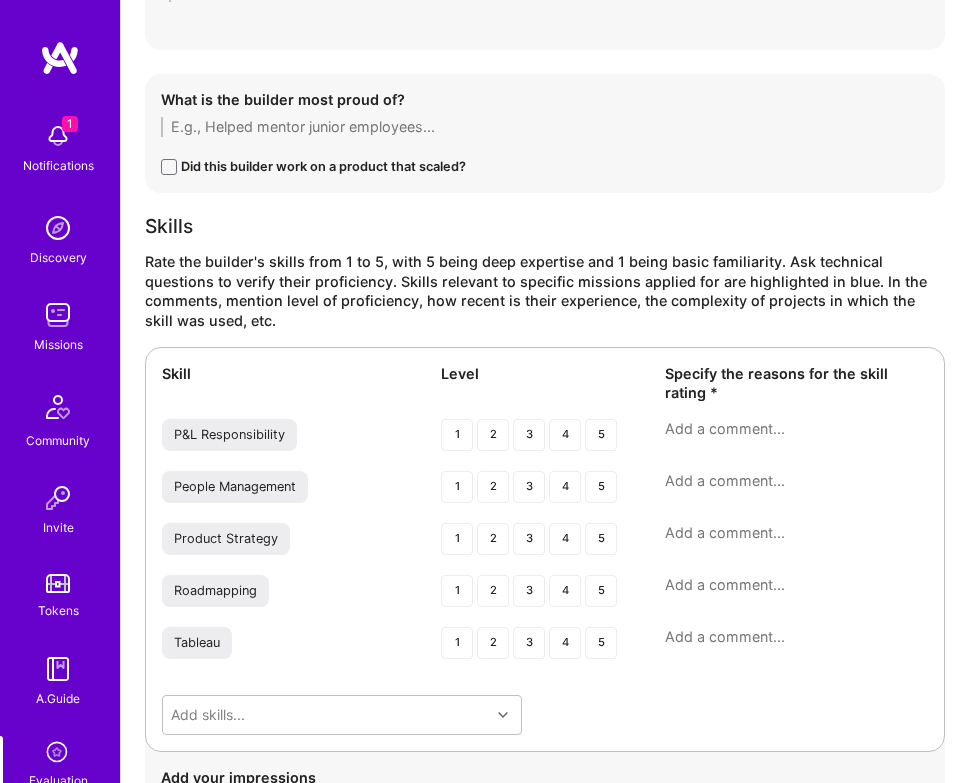 scroll, scrollTop: 2507, scrollLeft: 0, axis: vertical 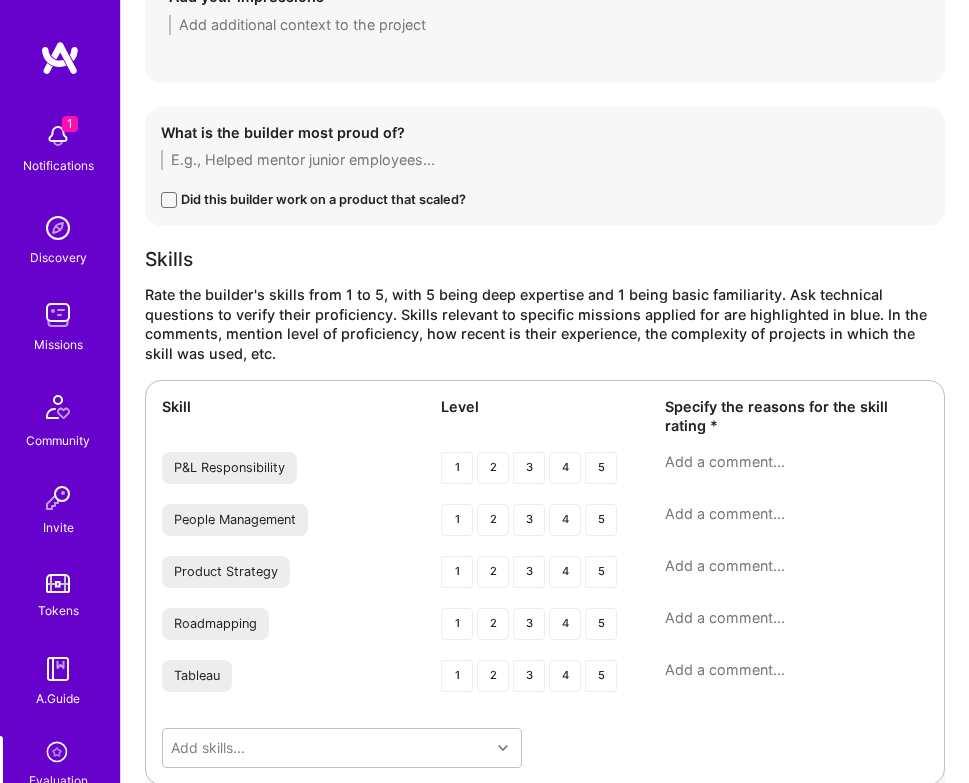 click at bounding box center (545, 160) 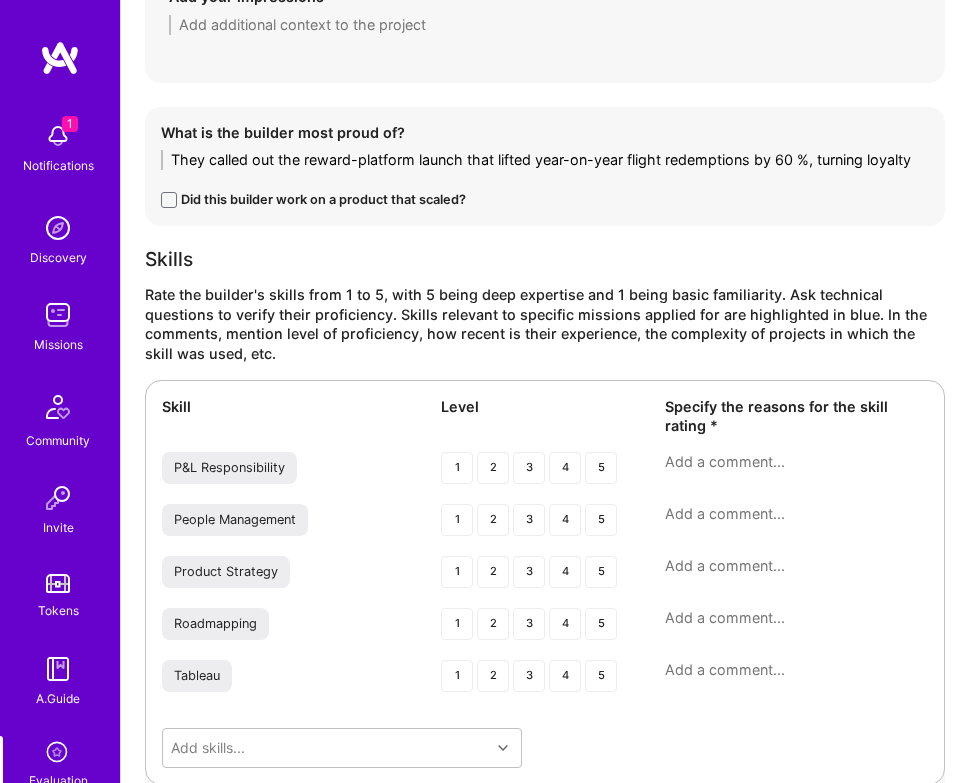 scroll, scrollTop: 0, scrollLeft: 0, axis: both 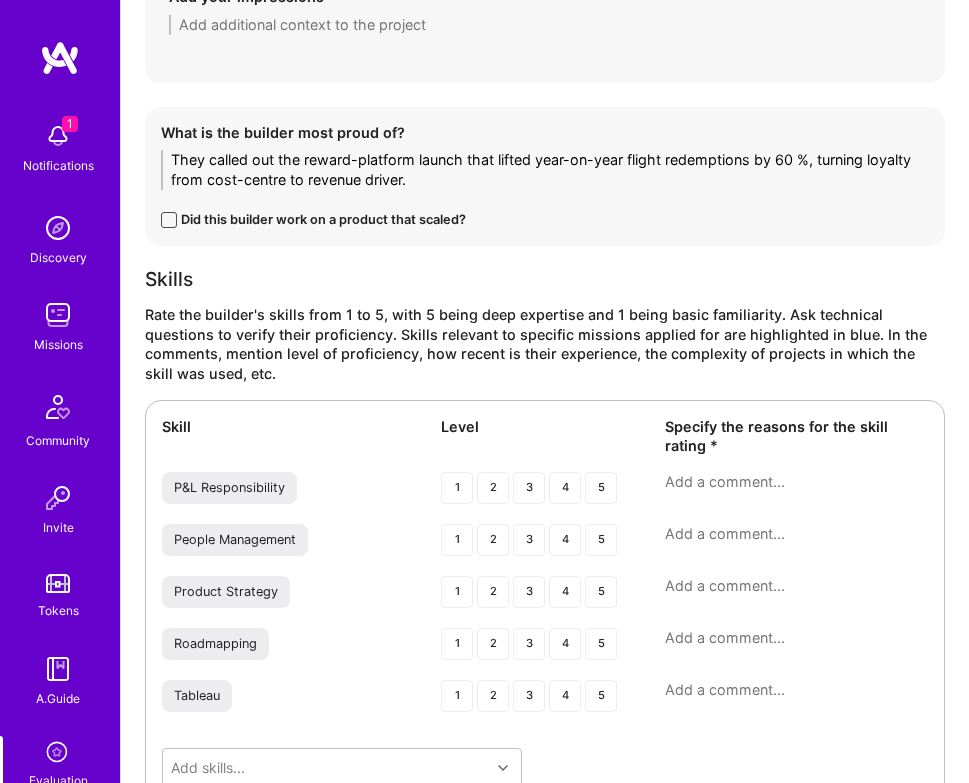 type on "They called out the reward-platform launch that lifted year-on-year flight redemptions by 60 %, turning loyalty from cost-centre to revenue driver." 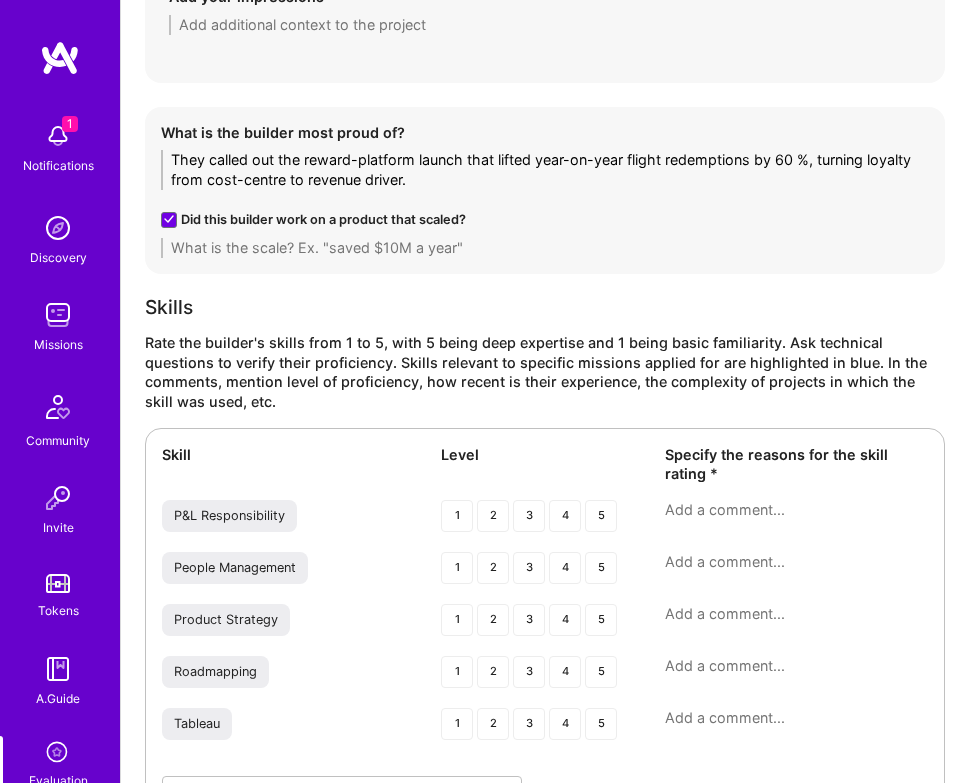click at bounding box center [545, 248] 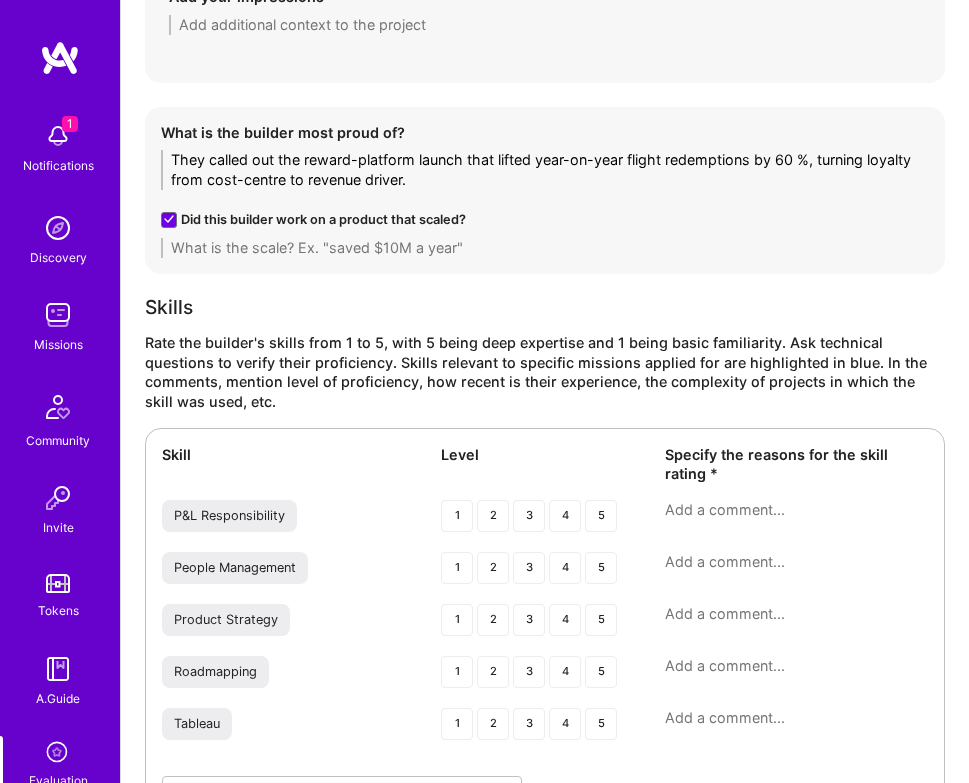 paste on "They called out the reward-platform launch that lifted year-on-year flight redemptions by 60 %, turning loyalty from cost-centre to revenue driver." 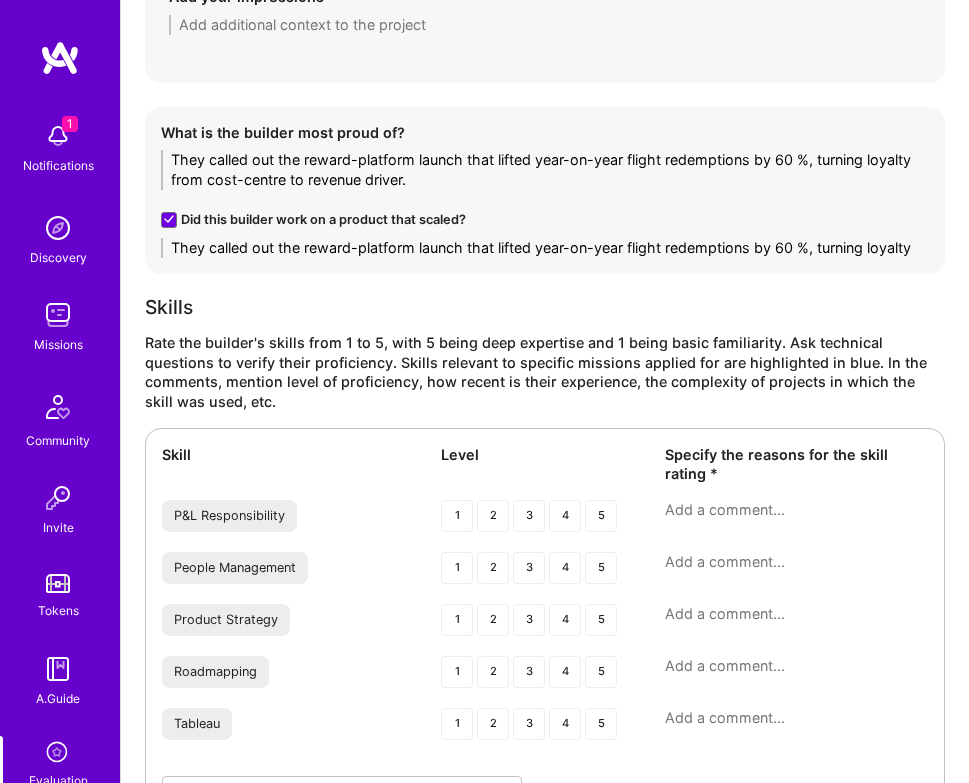 scroll, scrollTop: 0, scrollLeft: 0, axis: both 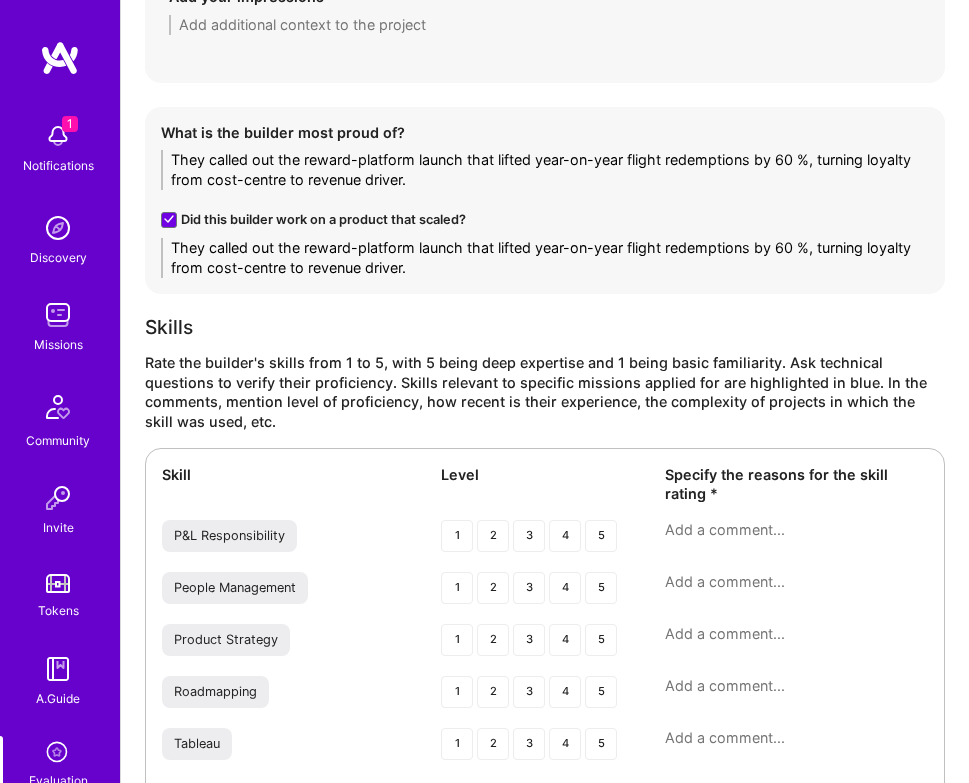 type on "They called out the reward-platform launch that lifted year-on-year flight redemptions by 60 %, turning loyalty from cost-centre to revenue driver." 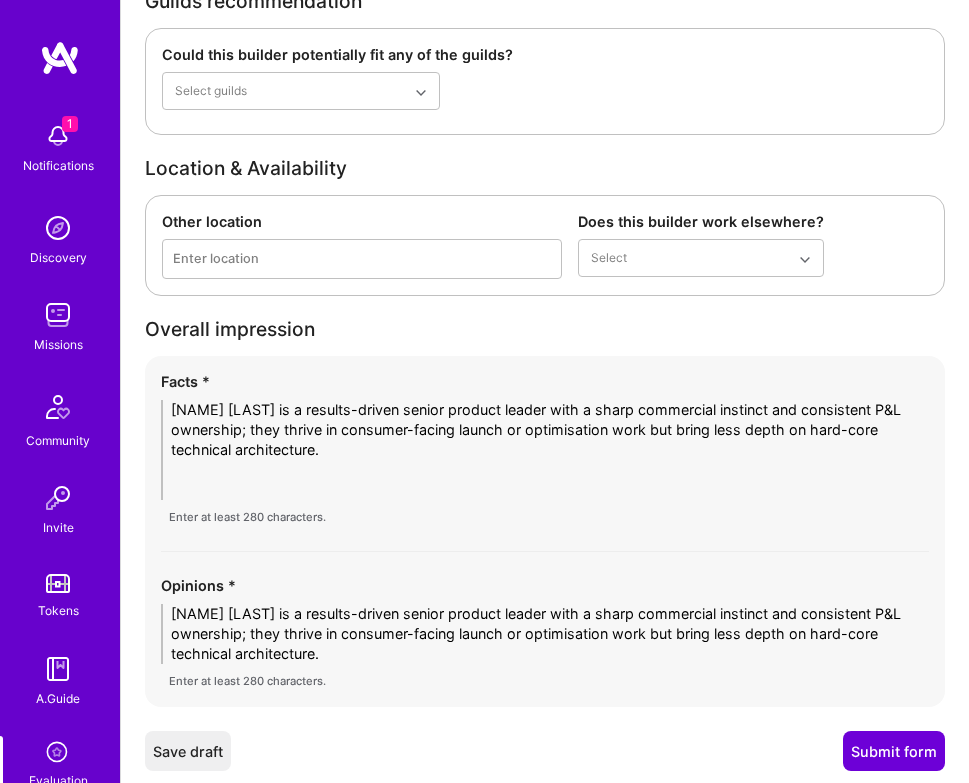 scroll, scrollTop: 3533, scrollLeft: 0, axis: vertical 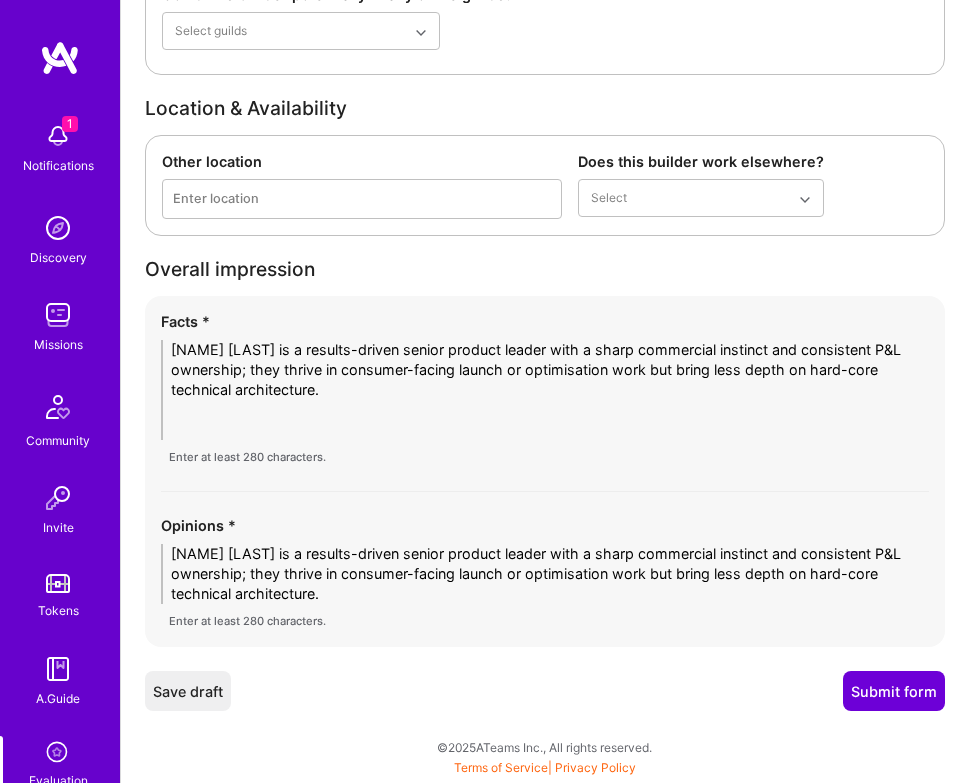 click on "[NAME] [LAST] is a results-driven senior product leader with a sharp commercial instinct and consistent P&L ownership; they thrive in consumer-facing launch or optimisation work but bring less depth on hard-core technical architecture." at bounding box center [545, 390] 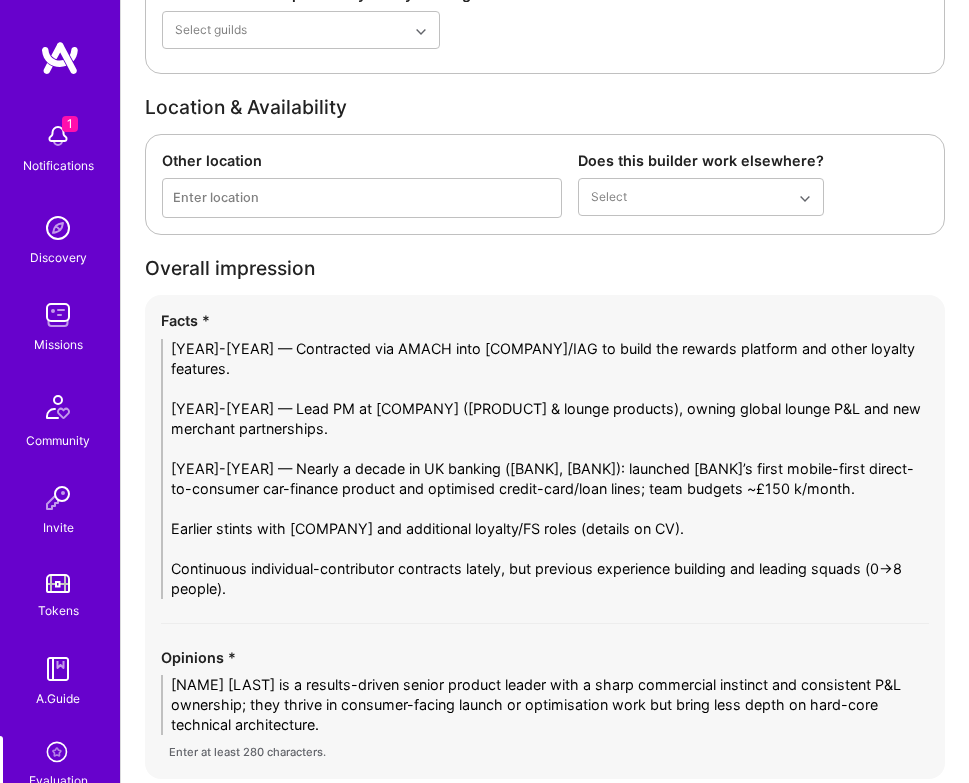 scroll, scrollTop: 3505, scrollLeft: 0, axis: vertical 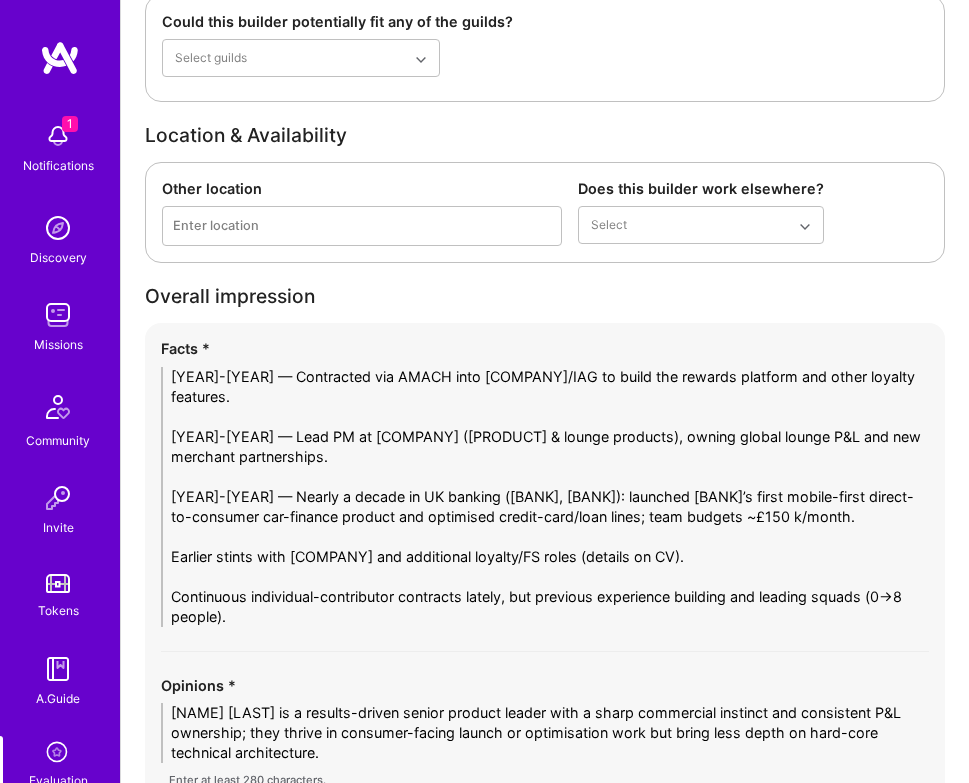 type on "[YEAR]-[YEAR] — Contracted via AMACH into [COMPANY]/IAG to build the rewards platform and other loyalty features.
[YEAR]-[YEAR] — Lead PM at [COMPANY] ([PRODUCT] & lounge products), owning global lounge P&L and new merchant partnerships.
[YEAR]-[YEAR] — Nearly a decade in UK banking ([BANK], [BANK]): launched [BANK]’s first mobile-first direct-to-consumer car-finance product and optimised credit-card/loan lines; team budgets ~£150 k/month.
Earlier stints with [COMPANY] and additional loyalty/FS roles (details on CV).
Continuous individual-contributor contracts lately, but previous experience building and leading squads (0→8 people)." 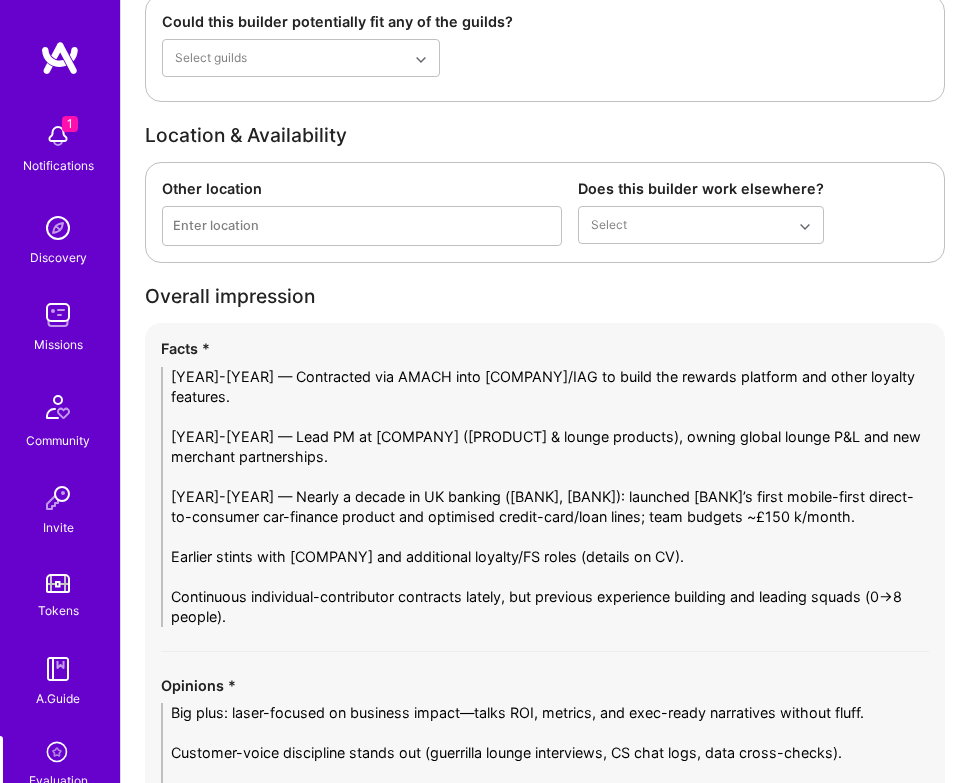 scroll, scrollTop: 0, scrollLeft: 0, axis: both 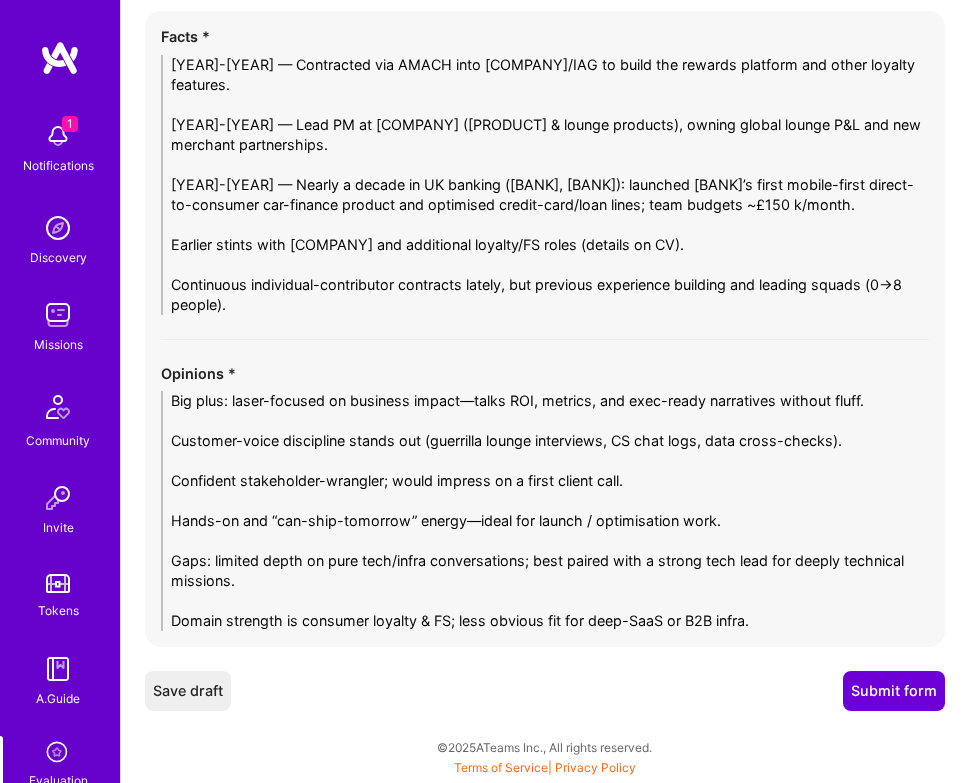 click on "Big plus: laser-focused on business impact—talks ROI, metrics, and exec-ready narratives without fluff.
Customer-voice discipline stands out (guerrilla lounge interviews, CS chat logs, data cross-checks).
Confident stakeholder-wrangler; would impress on a first client call.
Hands-on and “can-ship-tomorrow” energy—ideal for launch / optimisation work.
Gaps: limited depth on pure tech/infra conversations; best paired with a strong tech lead for deeply technical missions.
Domain strength is consumer loyalty & FS; less obvious fit for deep-SaaS or B2B infra." at bounding box center (545, 511) 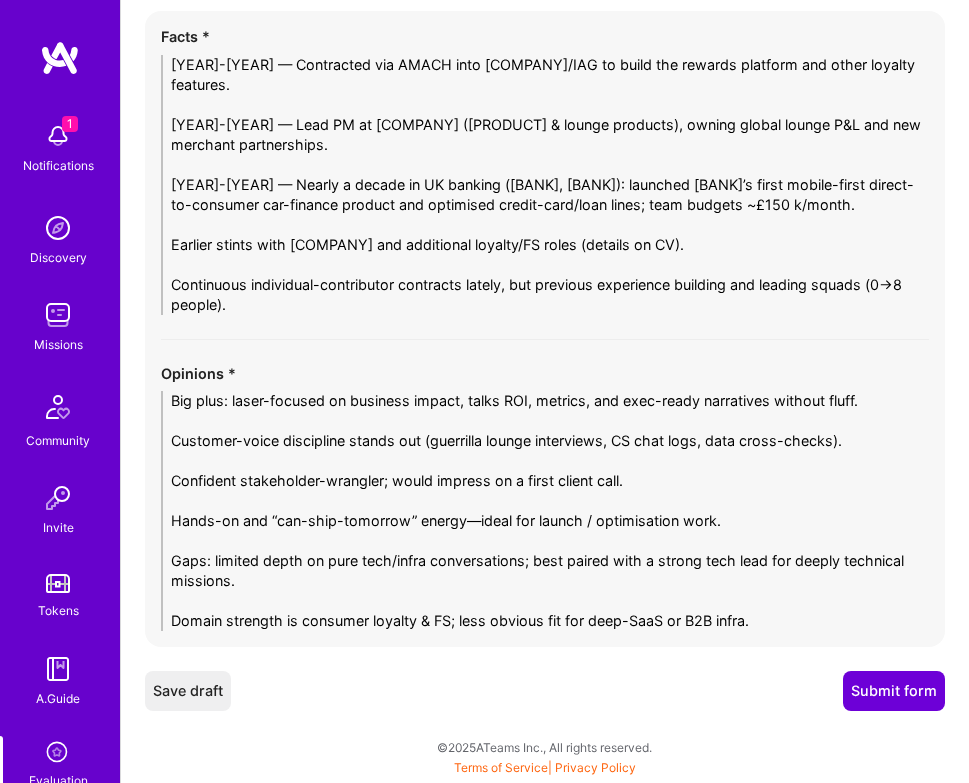 click on "Big plus: laser-focused on business impact, talks ROI, metrics, and exec-ready narratives without fluff.
Customer-voice discipline stands out (guerrilla lounge interviews, CS chat logs, data cross-checks).
Confident stakeholder-wrangler; would impress on a first client call.
Hands-on and “can-ship-tomorrow” energy—ideal for launch / optimisation work.
Gaps: limited depth on pure tech/infra conversations; best paired with a strong tech lead for deeply technical missions.
Domain strength is consumer loyalty & FS; less obvious fit for deep-SaaS or B2B infra." at bounding box center [545, 511] 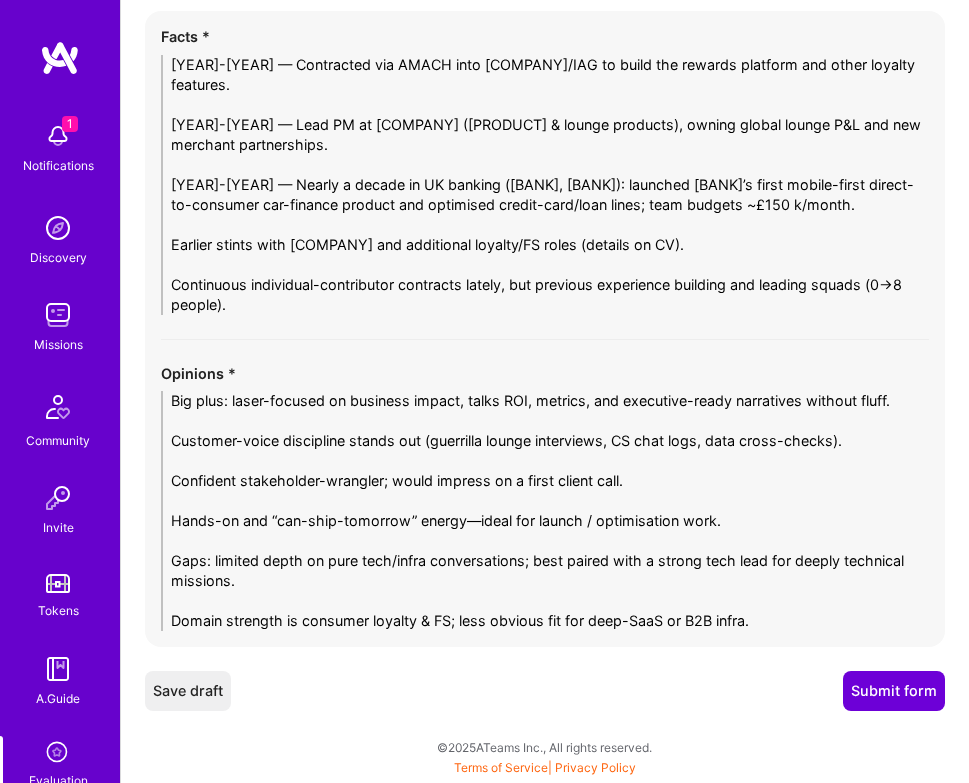click on "Big plus: laser-focused on business impact, talks ROI, metrics, and executive-ready narratives without fluff.
Customer-voice discipline stands out (guerrilla lounge interviews, CS chat logs, data cross-checks).
Confident stakeholder-wrangler; would impress on a first client call.
Hands-on and “can-ship-tomorrow” energy—ideal for launch / optimisation work.
Gaps: limited depth on pure tech/infra conversations; best paired with a strong tech lead for deeply technical missions.
Domain strength is consumer loyalty & FS; less obvious fit for deep-SaaS or B2B infra." at bounding box center (545, 511) 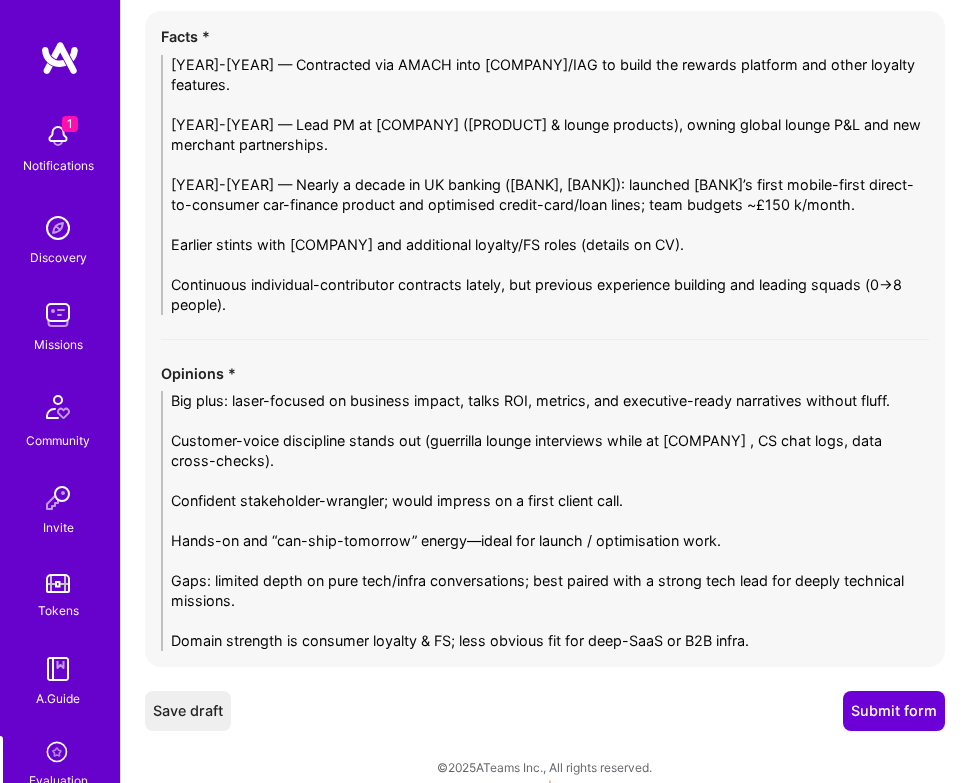 click on "Big plus: laser-focused on business impact, talks ROI, metrics, and executive-ready narratives without fluff.
Customer-voice discipline stands out (guerrilla lounge interviews while at [COMPANY] , CS chat logs, data cross-checks).
Confident stakeholder-wrangler; would impress on a first client call.
Hands-on and “can-ship-tomorrow” energy—ideal for launch / optimisation work.
Gaps: limited depth on pure tech/infra conversations; best paired with a strong tech lead for deeply technical missions.
Domain strength is consumer loyalty & FS; less obvious fit for deep-SaaS or B2B infra." at bounding box center [545, 521] 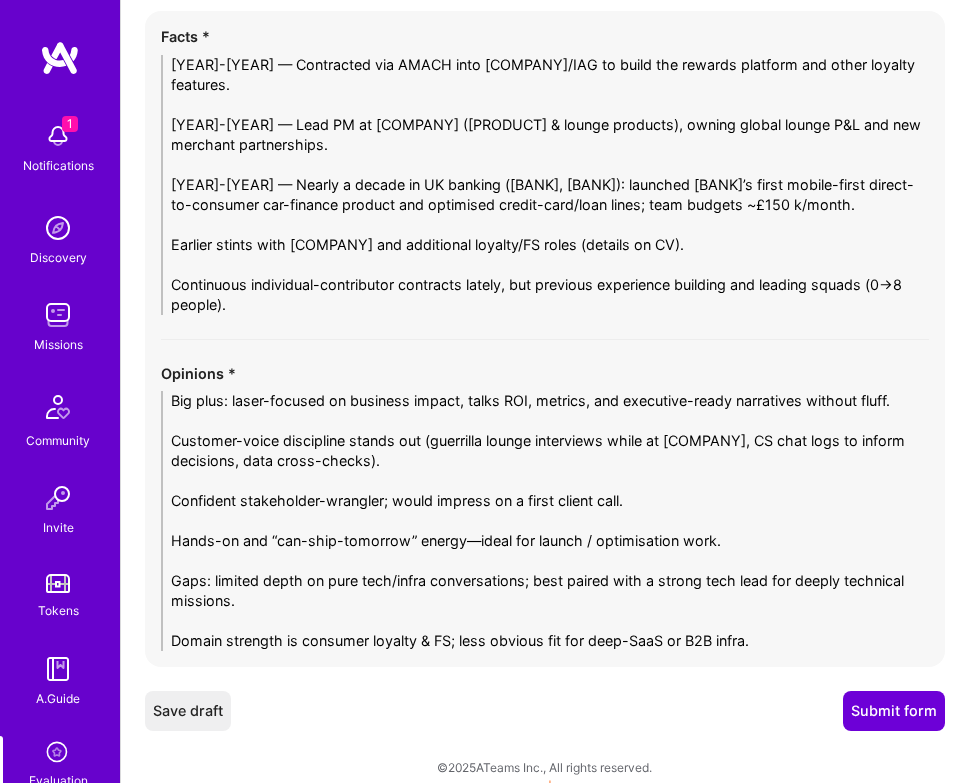 drag, startPoint x: 370, startPoint y: 460, endPoint x: 236, endPoint y: 462, distance: 134.01492 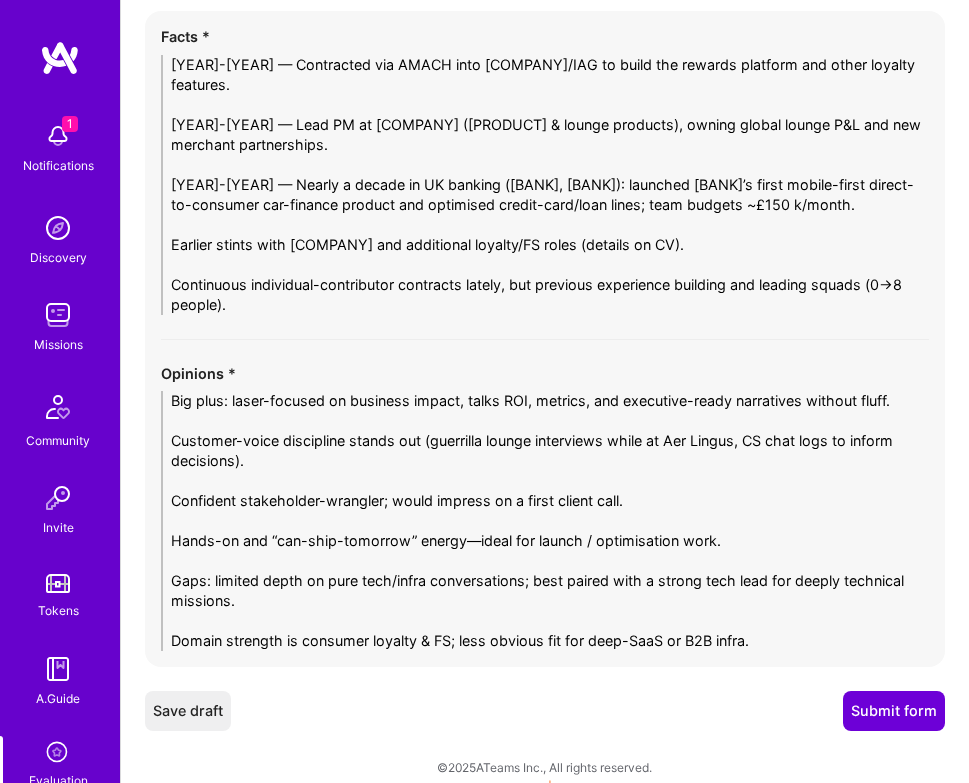 scroll, scrollTop: 3837, scrollLeft: 0, axis: vertical 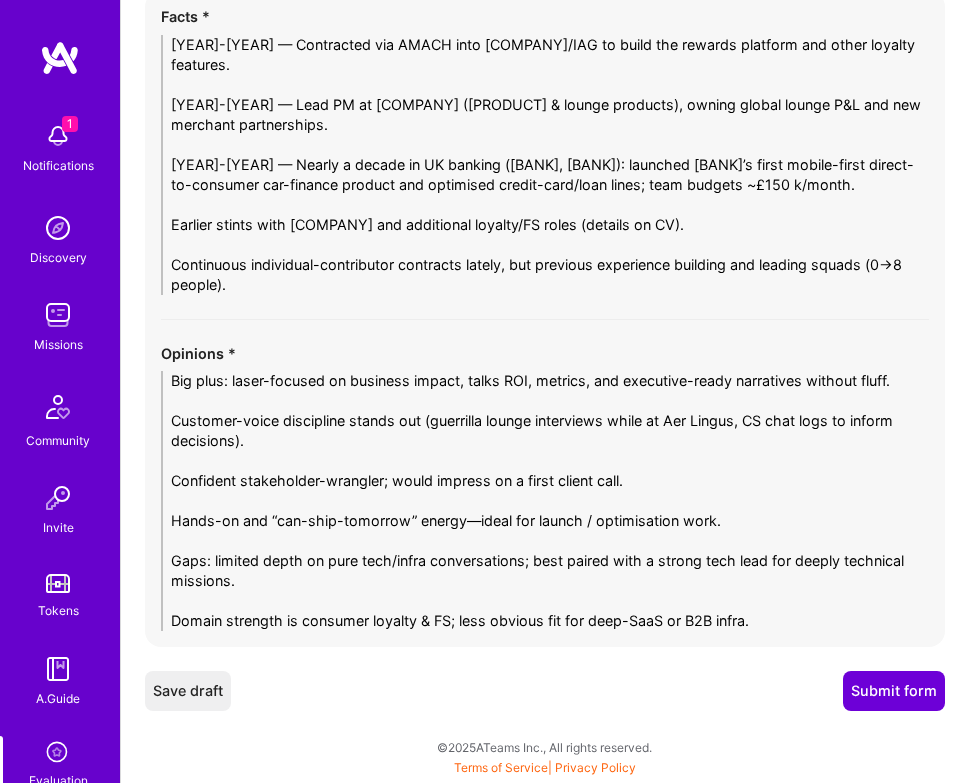 click on "Big plus: laser-focused on business impact, talks ROI, metrics, and executive-ready narratives without fluff.
Customer-voice discipline stands out (guerrilla lounge interviews while at Aer Lingus, CS chat logs to inform decisions).
Confident stakeholder-wrangler; would impress on a first client call.
Hands-on and “can-ship-tomorrow” energy—ideal for launch / optimisation work.
Gaps: limited depth on pure tech/infra conversations; best paired with a strong tech lead for deeply technical missions.
Domain strength is consumer loyalty & FS; less obvious fit for deep-SaaS or B2B infra." at bounding box center (545, 501) 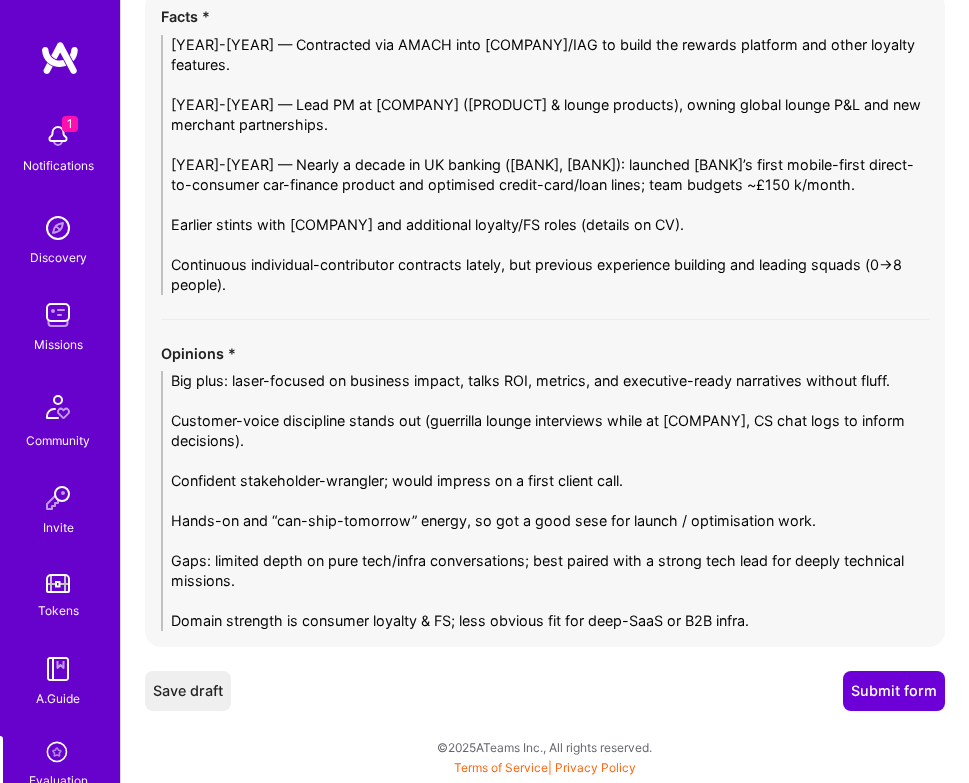 click on "Big plus: laser-focused on business impact, talks ROI, metrics, and executive-ready narratives without fluff.
Customer-voice discipline stands out (guerrilla lounge interviews while at [COMPANY], CS chat logs to inform decisions).
Confident stakeholder-wrangler; would impress on a first client call.
Hands-on and “can-ship-tomorrow” energy, so got a good sese for launch / optimisation work.
Gaps: limited depth on pure tech/infra conversations; best paired with a strong tech lead for deeply technical missions.
Domain strength is consumer loyalty & FS; less obvious fit for deep-SaaS or B2B infra." at bounding box center [545, 501] 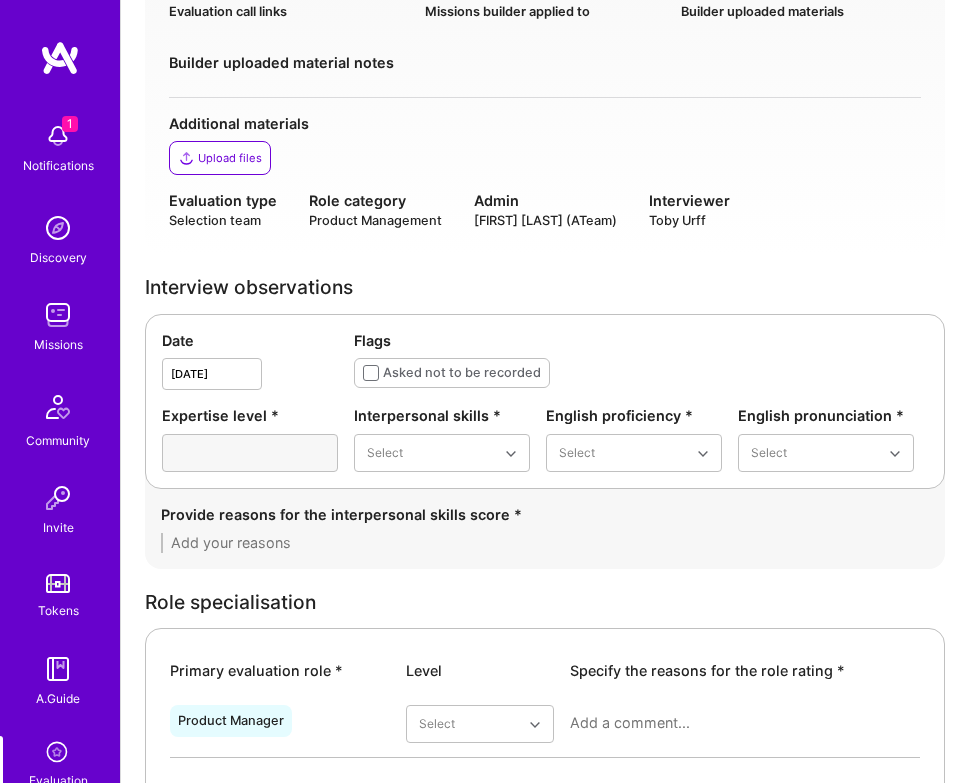 scroll, scrollTop: 316, scrollLeft: 0, axis: vertical 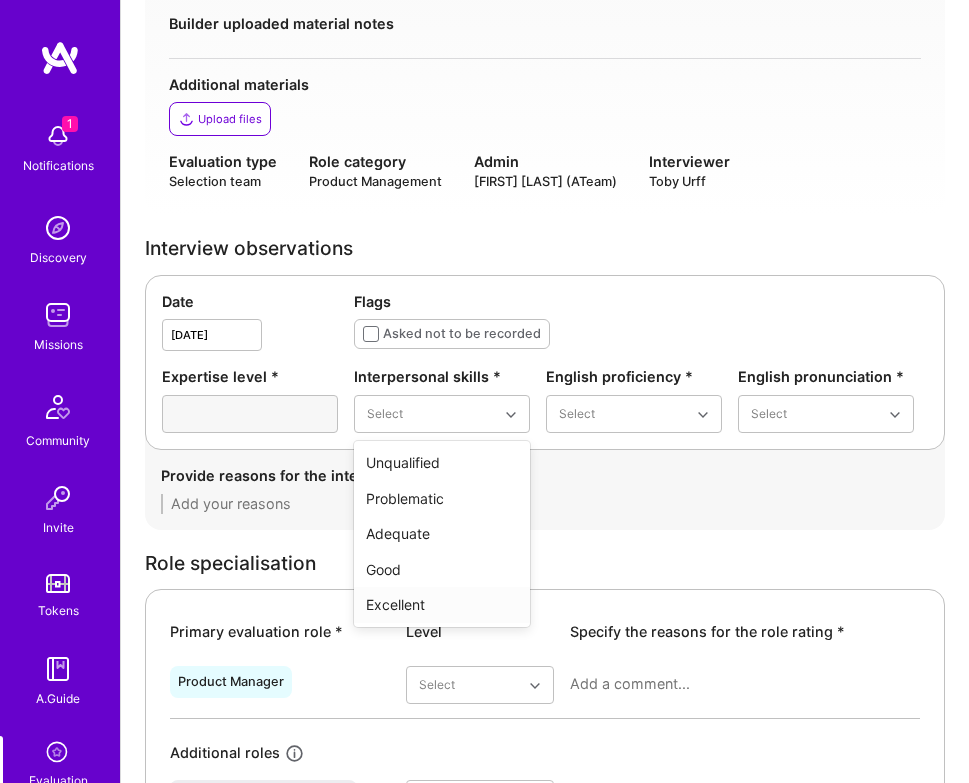 type on "Big plus: laser-focused on business impact, talks ROI, metrics, and executive-ready narratives without fluff.
Customer-voice discipline stands out (guerrilla lounge interviews while at Aer Lingus, CS chat logs to inform decisions).
Confident stakeholder-wrangler; would impress on a first client call.
Hands-on and “can-ship-tomorrow” energy, so got a good sese for launch / optimisation work.
Gaps: limited depth on pure tech/infra conversations; best paired with a strong tech lead for deeply technical missions.
Domain strength is consumer loyalty & FS; not an obvious fit for deep-SaaS or B2B infra." 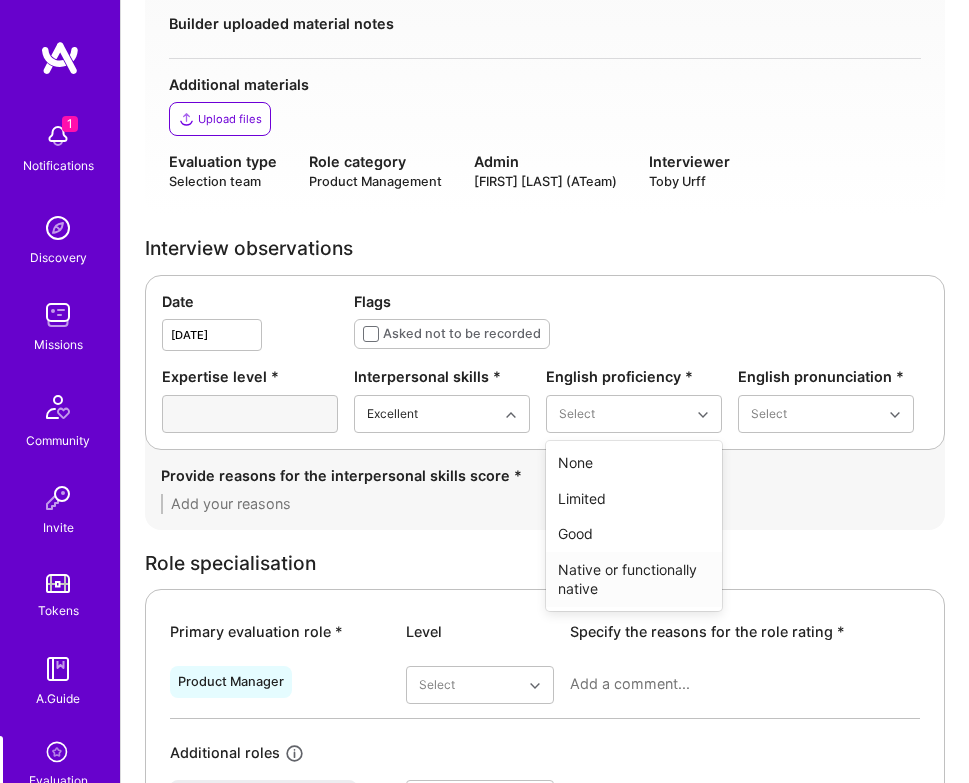 click on "Native or functionally native" at bounding box center (634, 579) 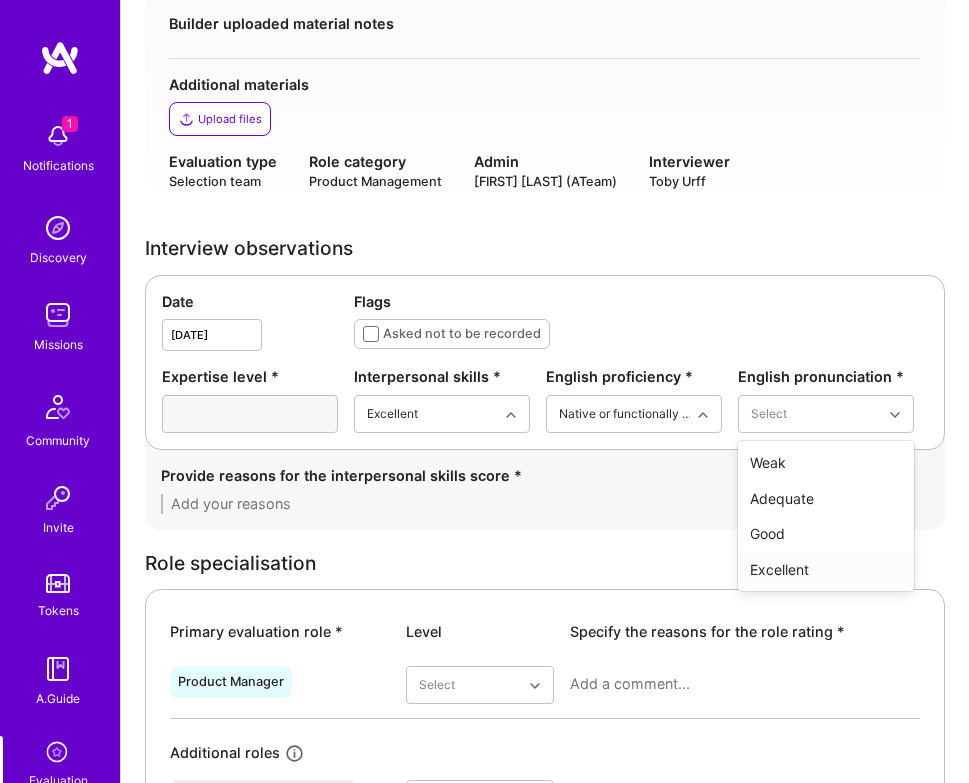 click on "Excellent" at bounding box center [826, 570] 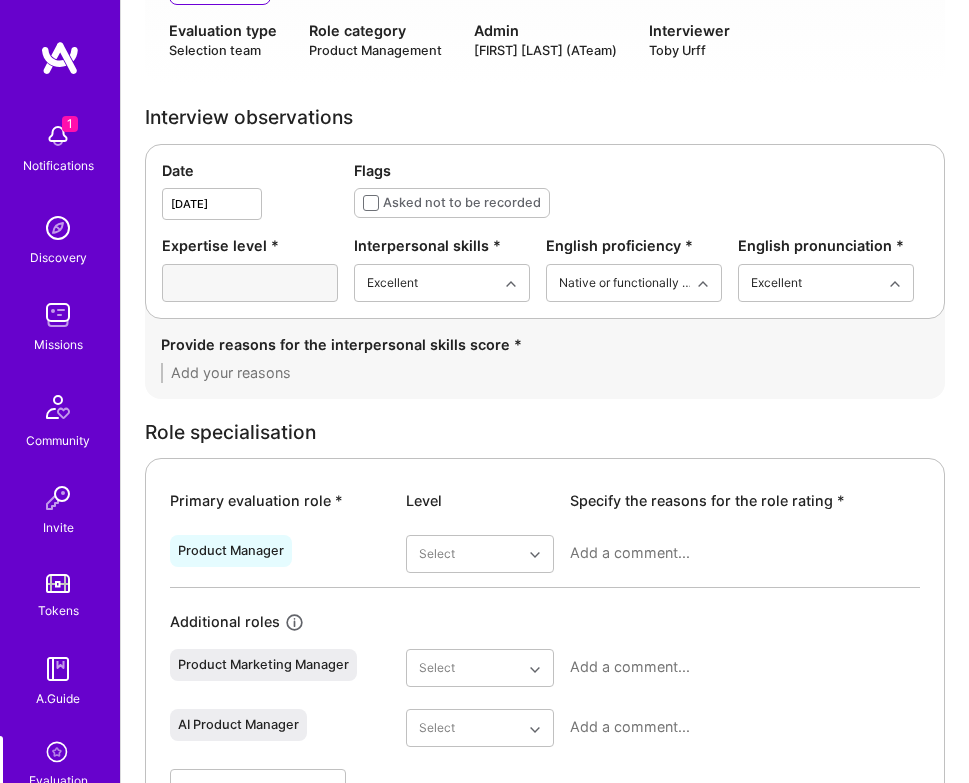 scroll, scrollTop: 531, scrollLeft: 0, axis: vertical 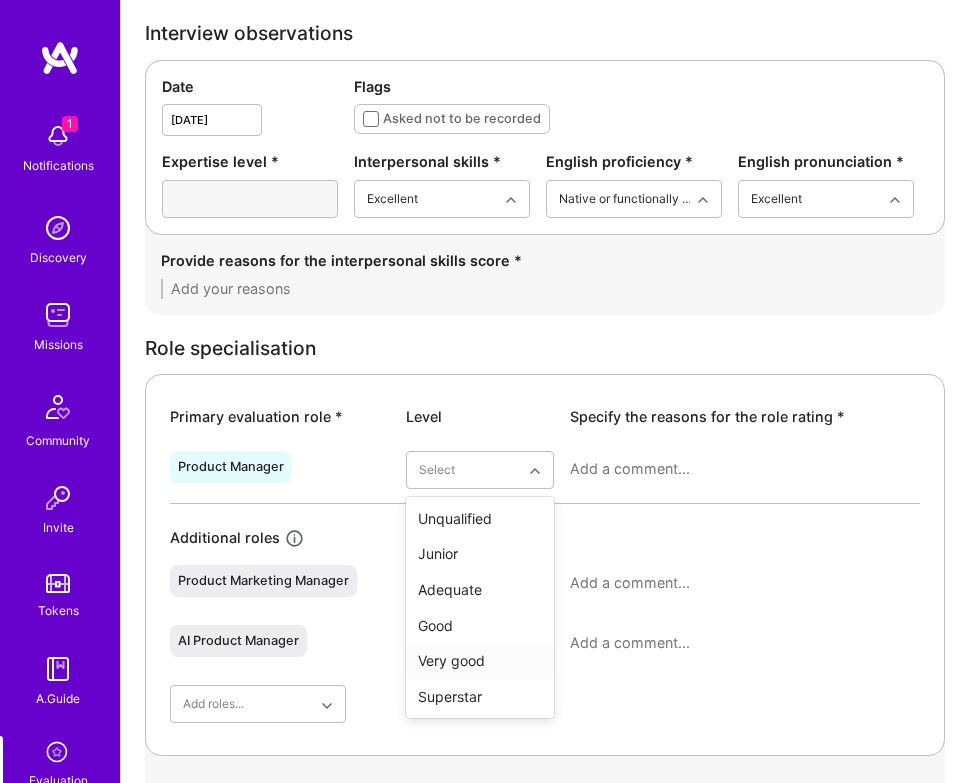 click on "Very good" at bounding box center [480, 661] 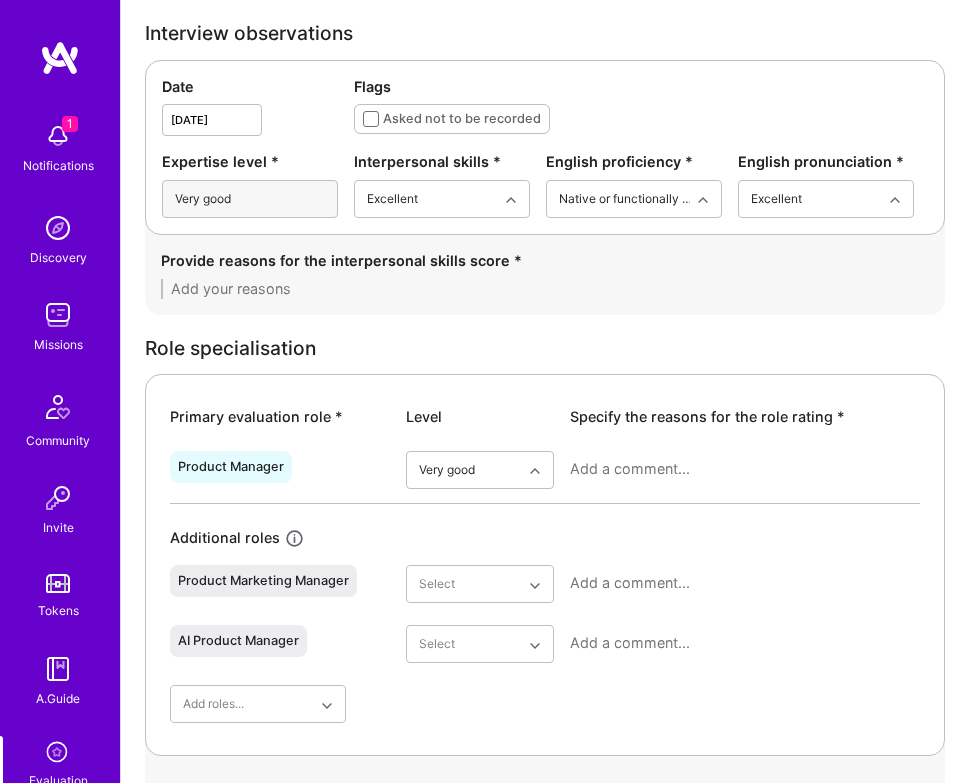 click at bounding box center [545, 289] 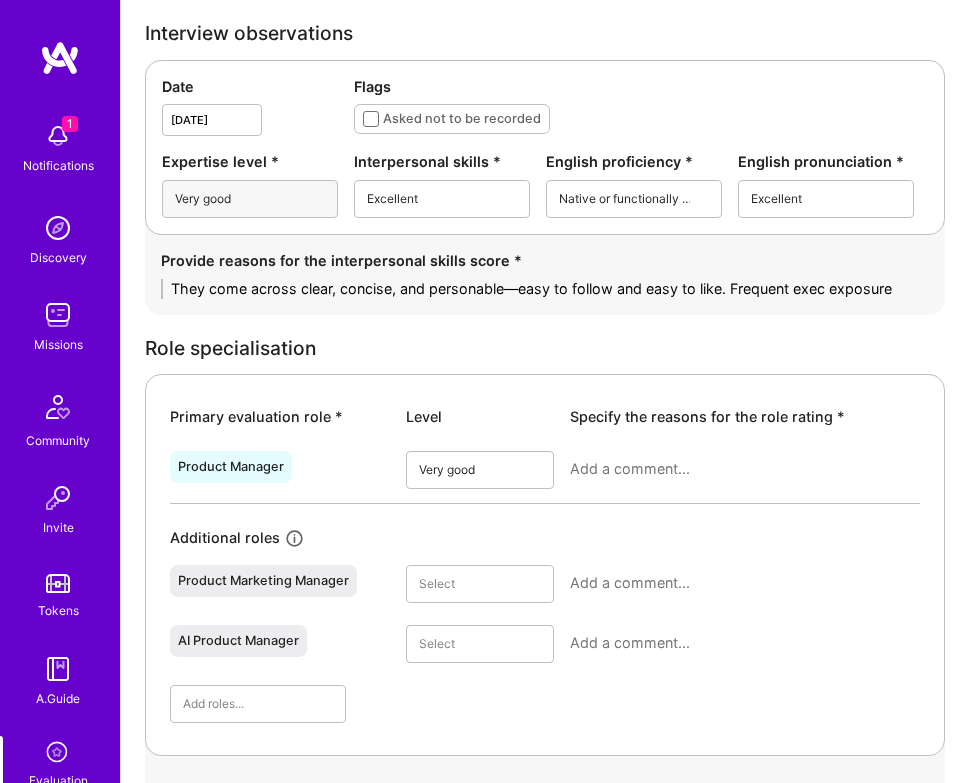 scroll, scrollTop: 0, scrollLeft: 0, axis: both 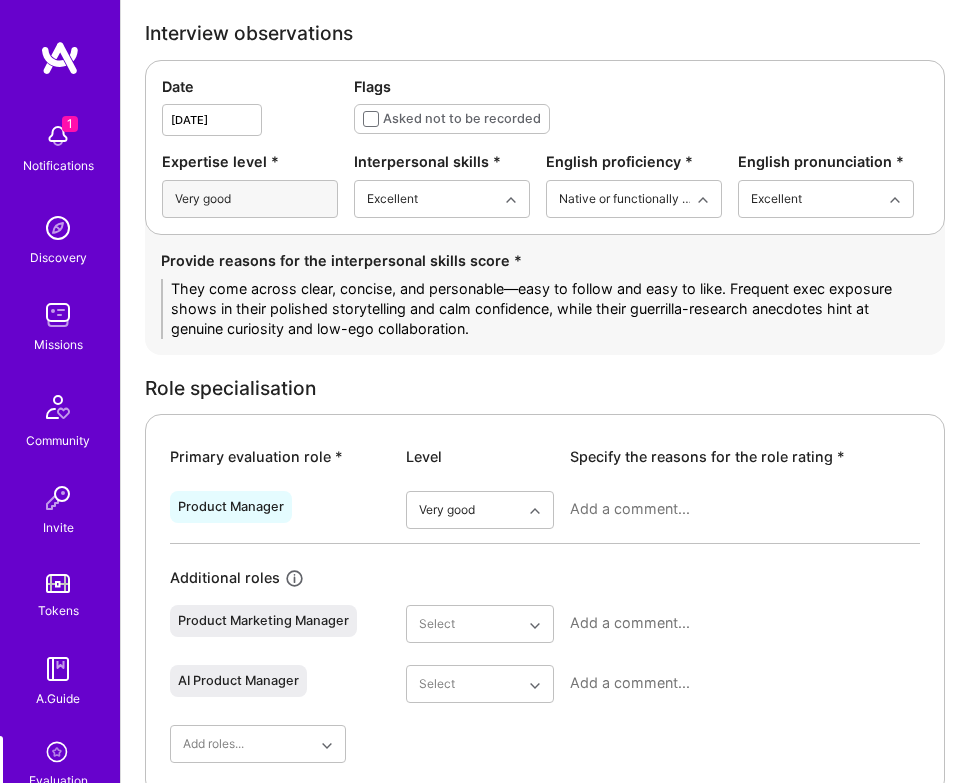 type on "They come across clear, concise, and personable—easy to follow and easy to like. Frequent exec exposure shows in their polished storytelling and calm confidence, while their guerrilla-research anecdotes hint at genuine curiosity and low-ego collaboration." 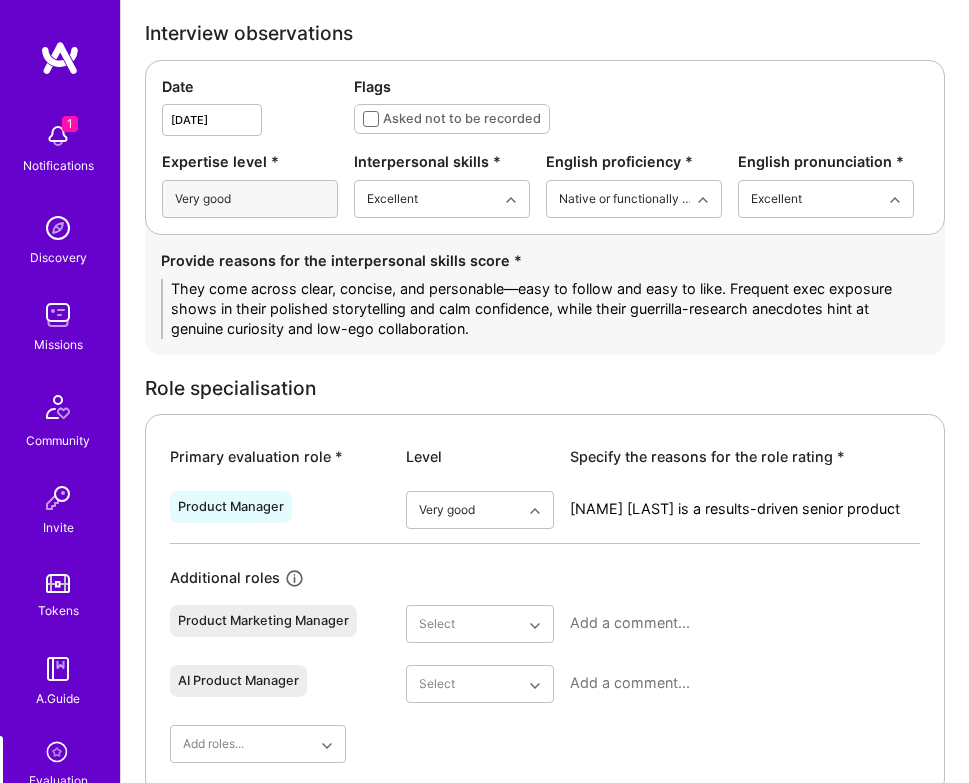 scroll, scrollTop: 0, scrollLeft: 0, axis: both 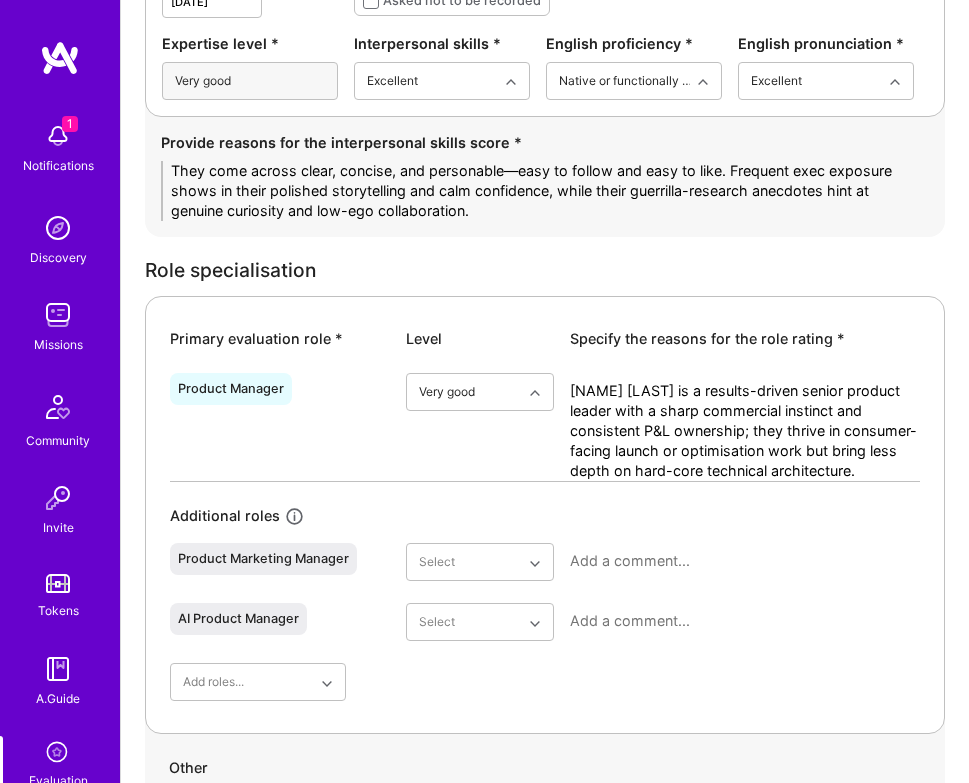 click on "[NAME] [LAST] is a results-driven senior product leader with a sharp commercial instinct and consistent P&L ownership; they thrive in consumer-facing launch or optimisation work but bring less depth on hard-core technical architecture." at bounding box center [745, 431] 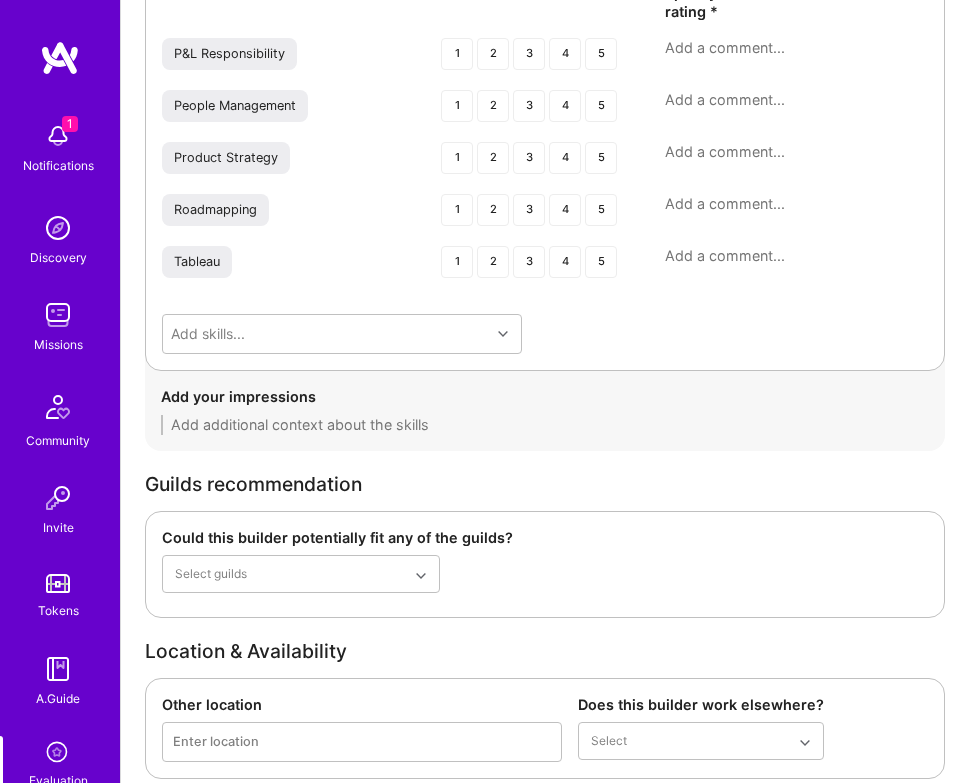 scroll, scrollTop: 3953, scrollLeft: 0, axis: vertical 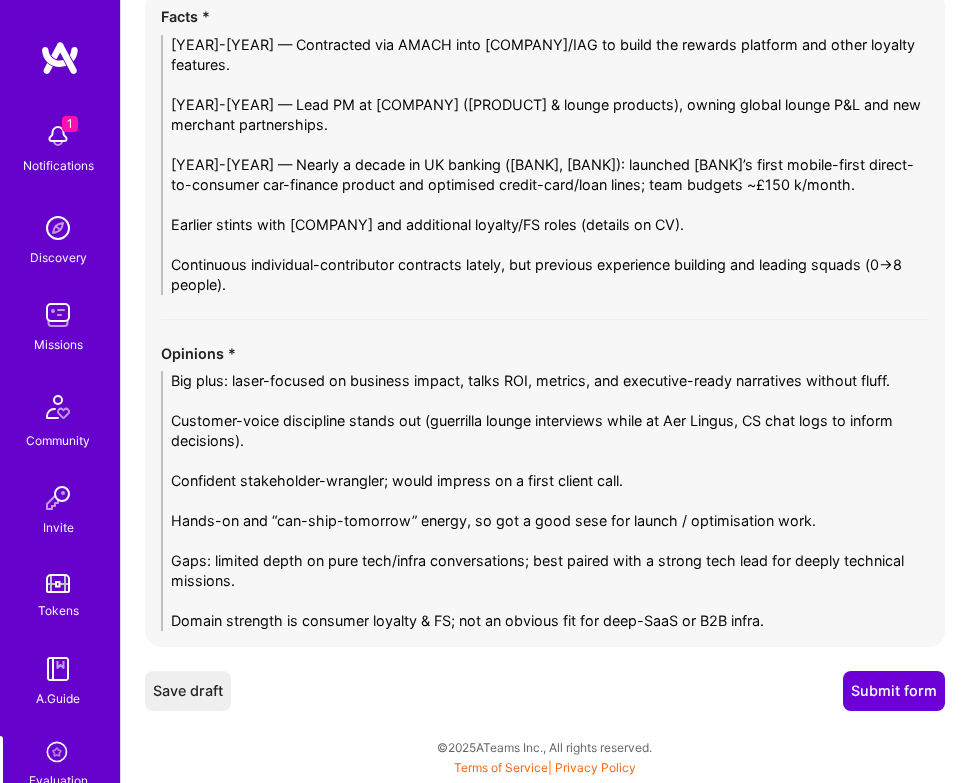 type on "[NAME] [LAST] is a results-driven senior product leader with a sharp commercial instinct and consistent P&L ownership in enterprise orgs; they thrive in consumer-facing launch or optimisation work but bring less depth on hard-core technical architecture." 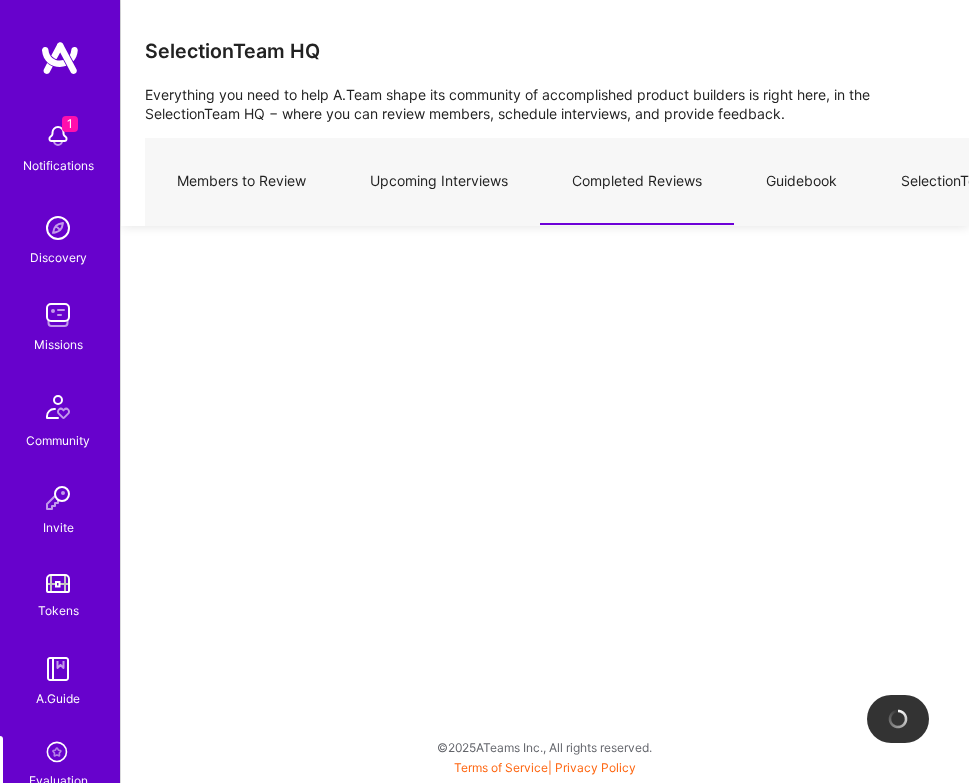 scroll, scrollTop: 0, scrollLeft: 0, axis: both 